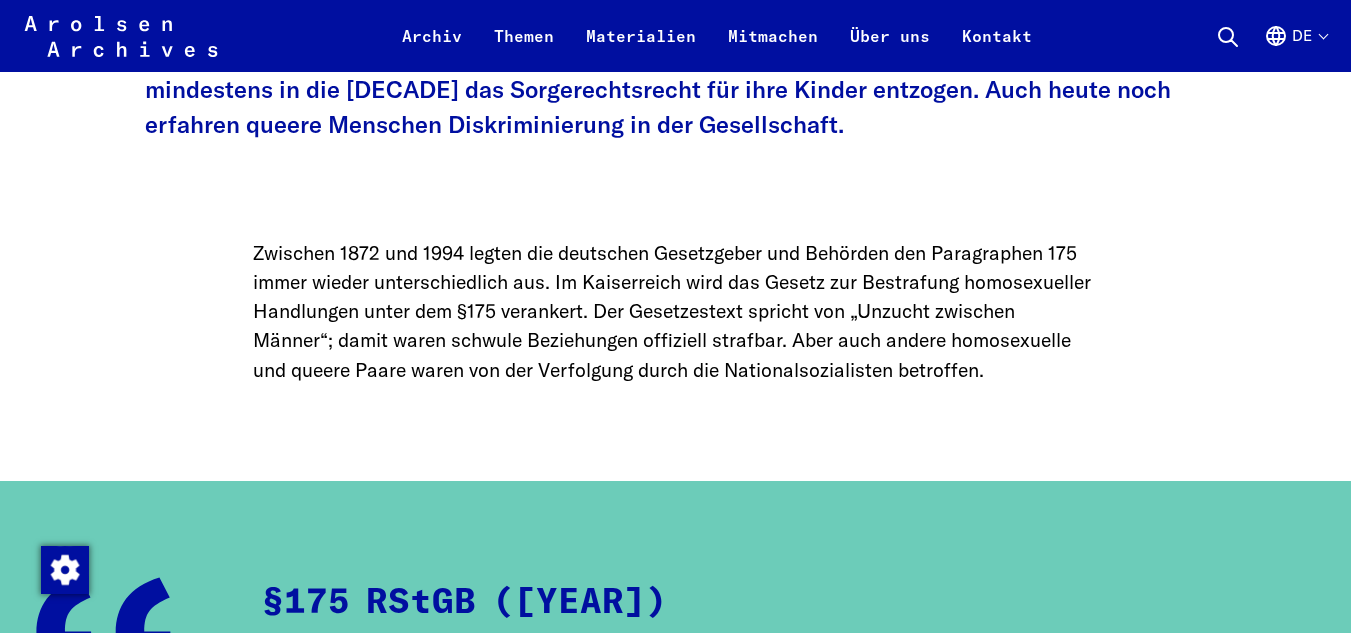 scroll, scrollTop: 1016, scrollLeft: 0, axis: vertical 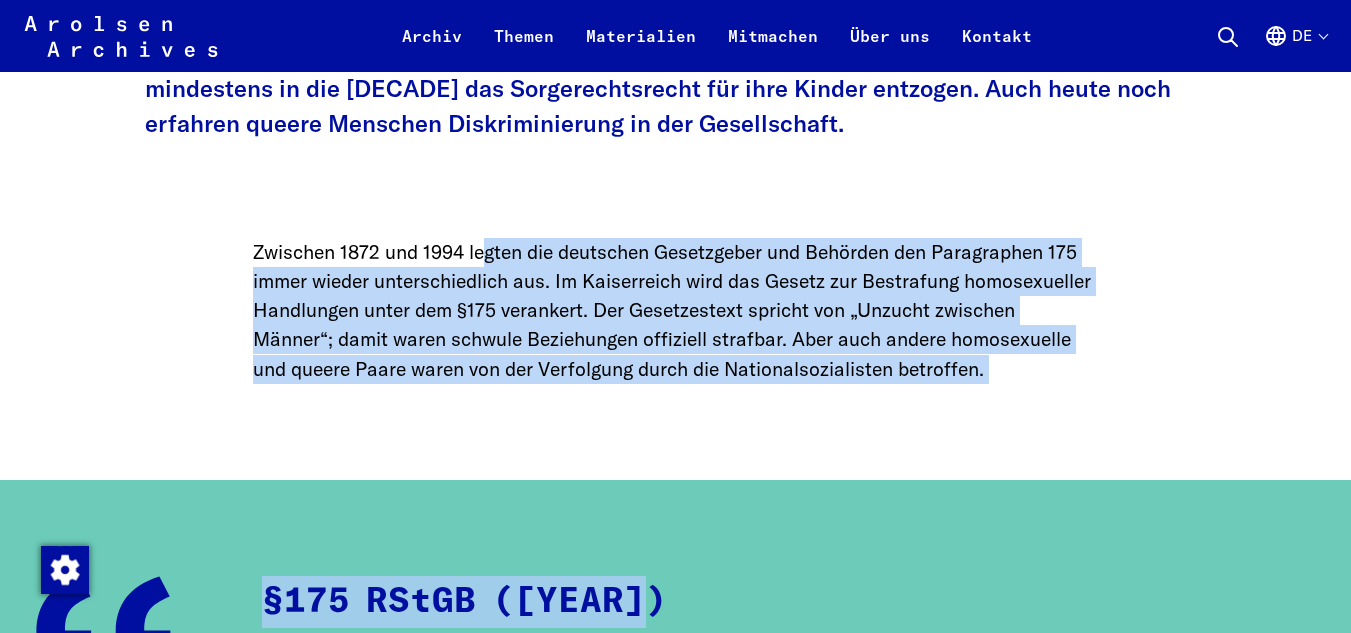 drag, startPoint x: 489, startPoint y: 202, endPoint x: 860, endPoint y: 437, distance: 439.16513 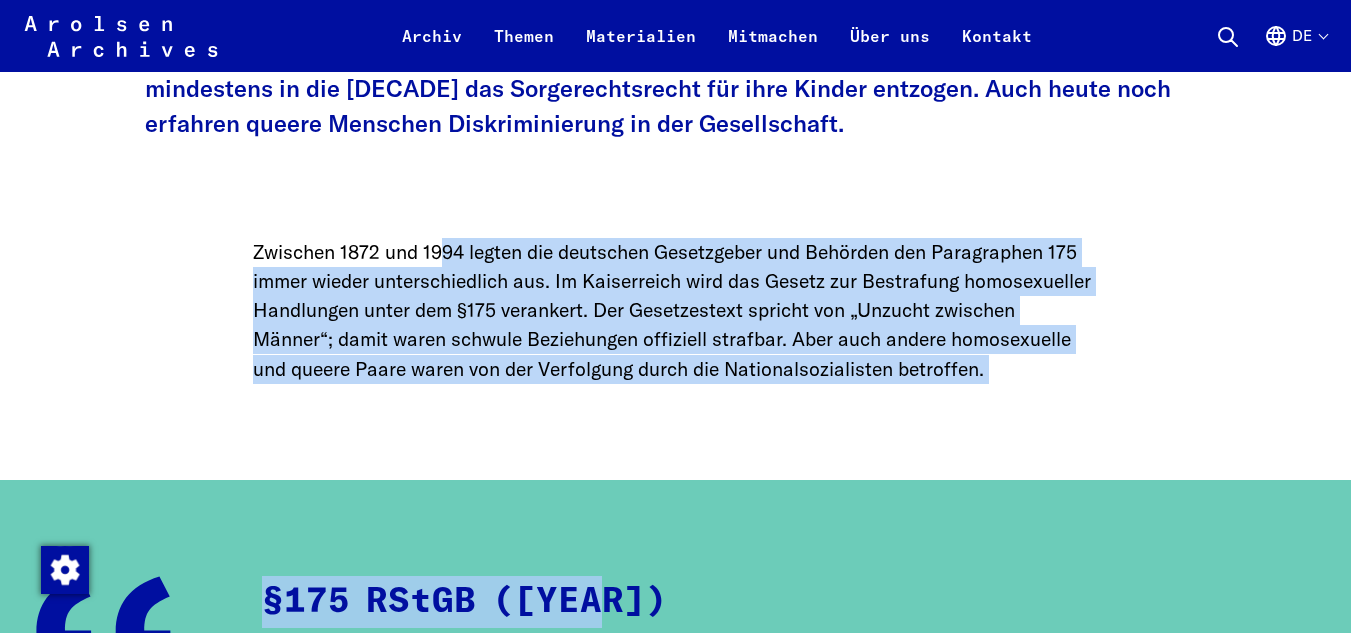 drag, startPoint x: 575, startPoint y: 444, endPoint x: 447, endPoint y: 219, distance: 258.86096 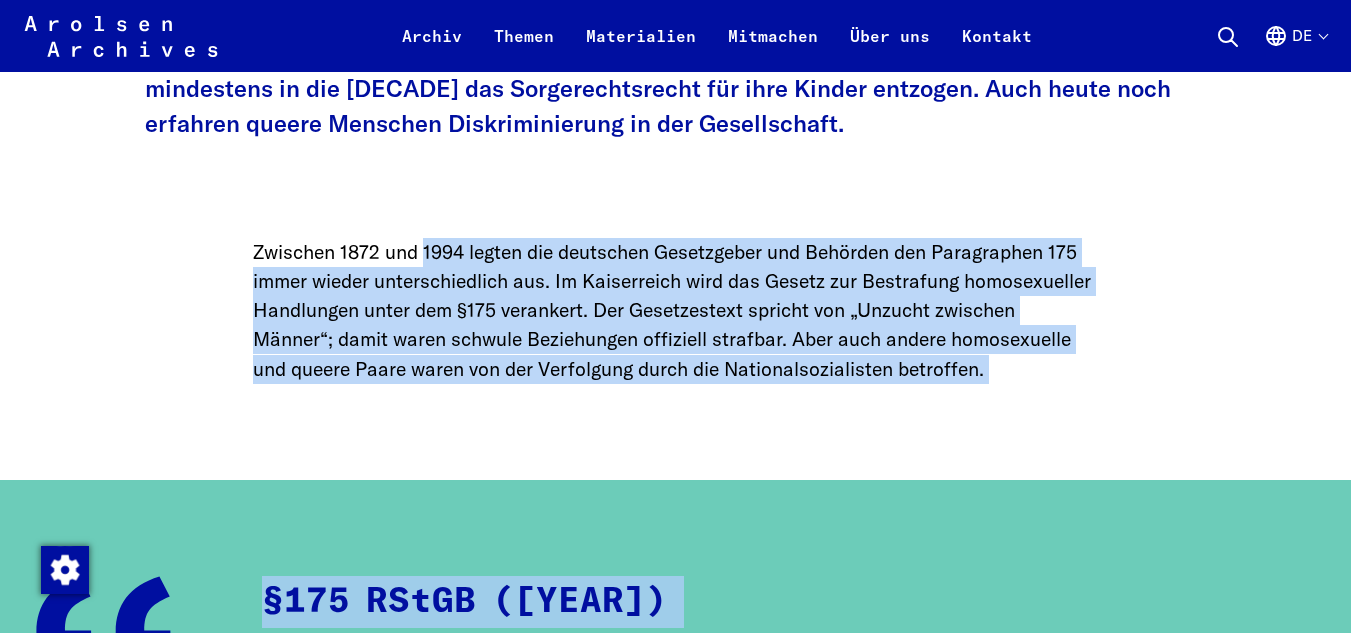 drag, startPoint x: 744, startPoint y: 405, endPoint x: 758, endPoint y: 415, distance: 17.20465 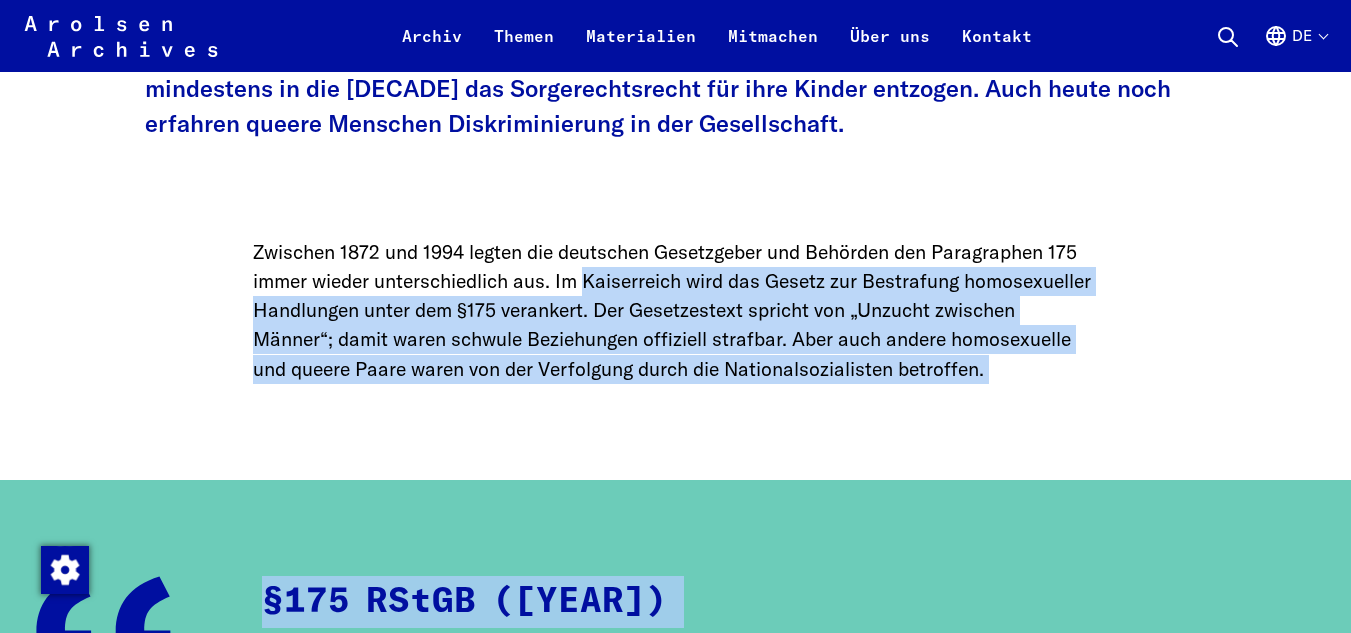 drag, startPoint x: 758, startPoint y: 415, endPoint x: 606, endPoint y: 262, distance: 215.66873 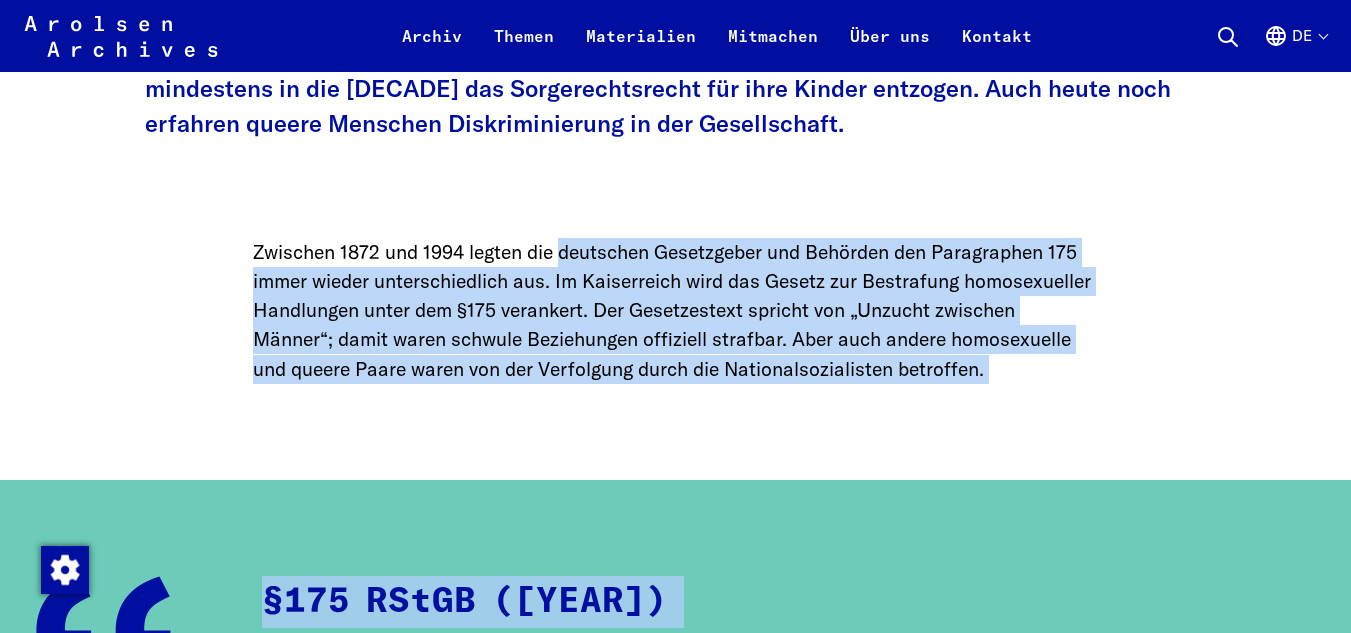 click on "Zwischen 1872 und 1994 legten die deutschen Gesetzgeber und Behörden den Paragraphen 175 immer wieder unterschiedlich aus. Im Kaiserreich wird das Gesetz zur Bestrafung homosexueller Handlungen unter dem §175 verankert. Der Gesetzestext spricht von „Unzucht zwischen Männer“; damit waren schwule Beziehungen offiziell strafbar. Aber auch andere homosexuelle und queere Paare waren von der Verfolgung durch die Nationalsozialisten betroffen." at bounding box center [676, 311] 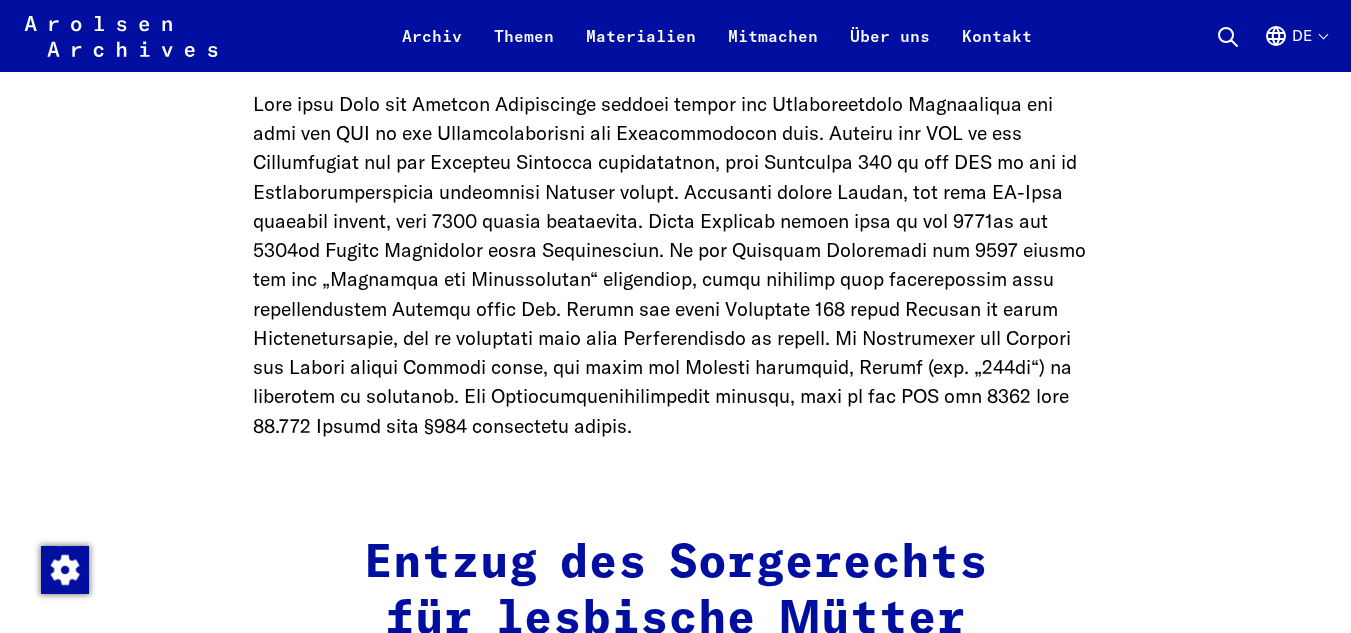 scroll, scrollTop: 5276, scrollLeft: 0, axis: vertical 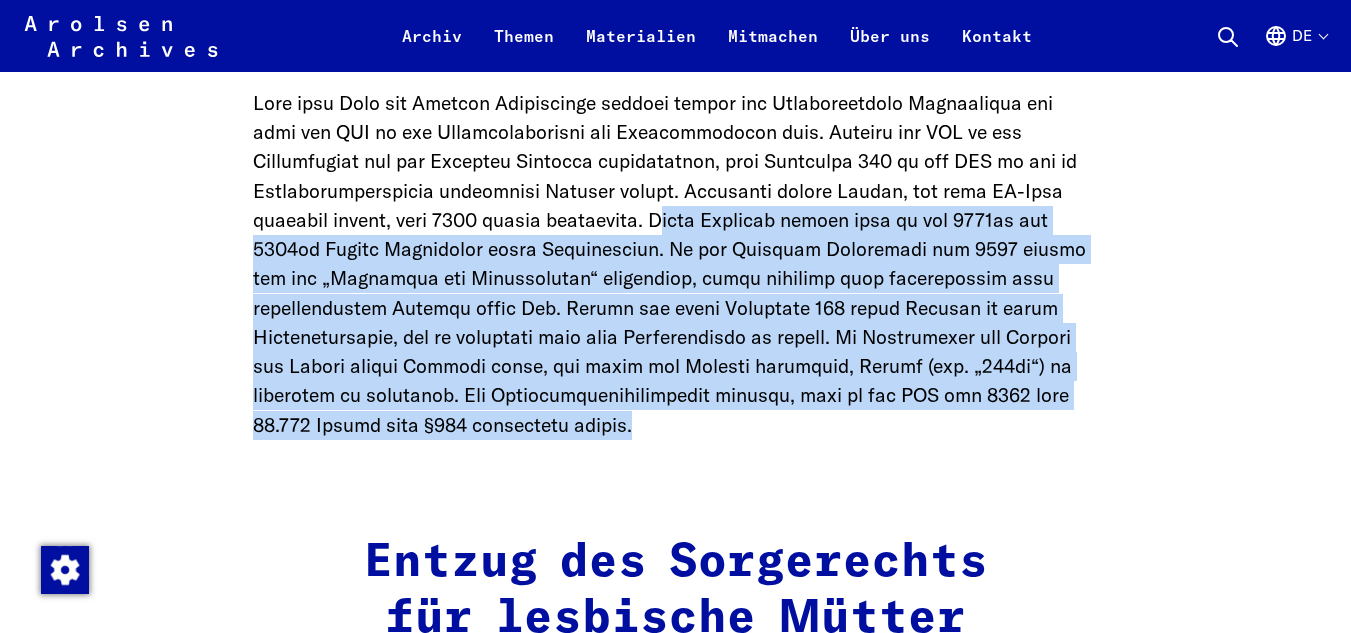 drag, startPoint x: 662, startPoint y: 288, endPoint x: 846, endPoint y: 499, distance: 279.95892 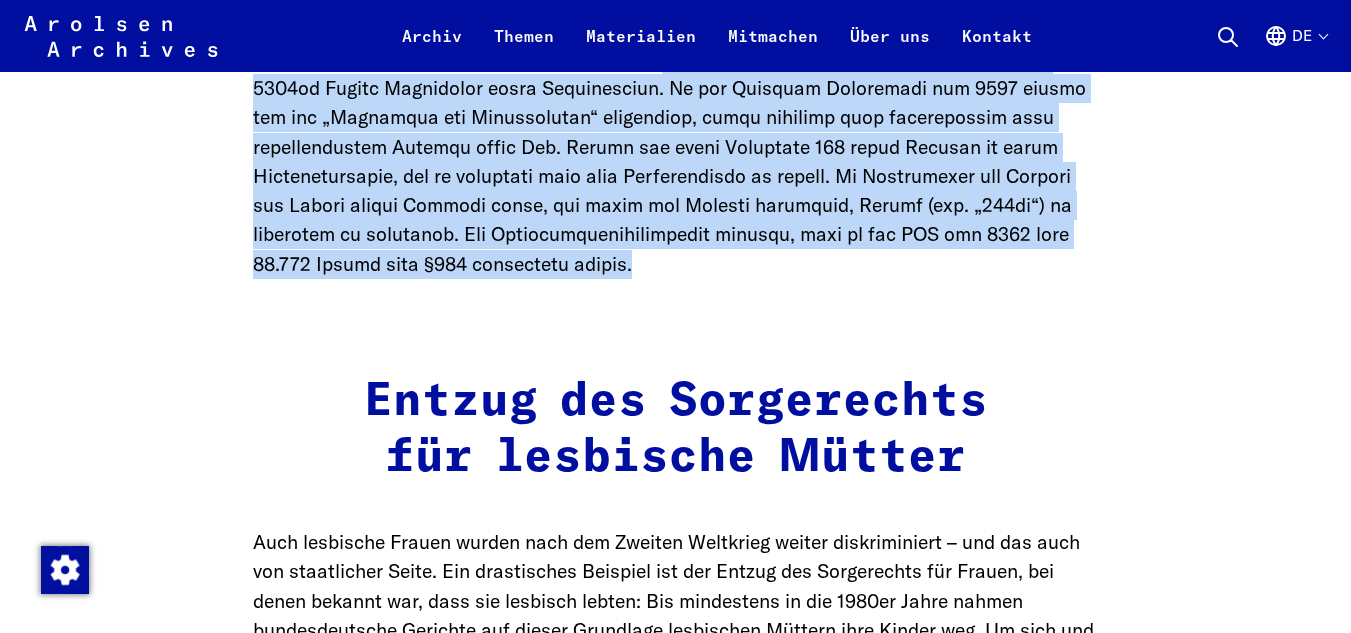 scroll, scrollTop: 5436, scrollLeft: 0, axis: vertical 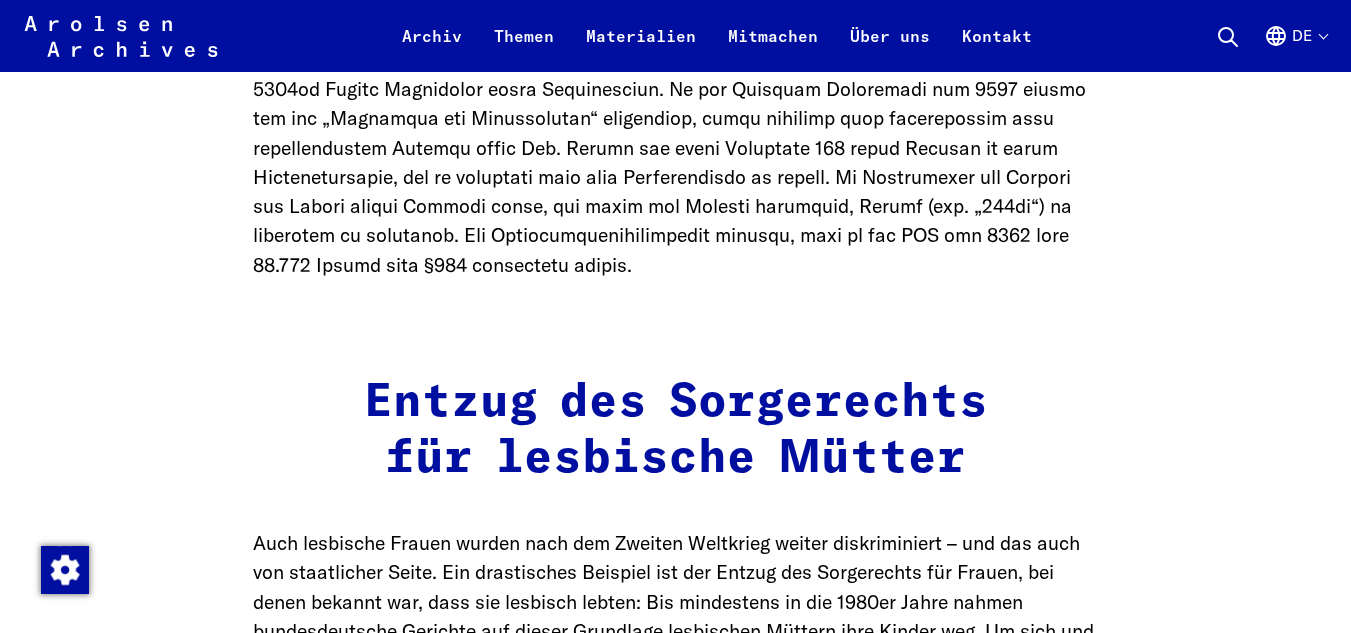 click on "Themen Dossiers Home Paragraph 175: Die Geschichte der strafbaren Homosexualität in Deutschland Auch heute noch erfahren queere Menschen Diskriminierung in der Gesellschaft. [NUMBER] Jahre dauerte es, bis homosexuelle Männer in Deutschland ihre Sexualität offen ausleben durften, ohne mit einer offiziellen Strafe rechnen zu müssen. Erst [YEAR] wurde Paragraph 175 in der BRD aus dem Gesetzbuch gestrichen. Lesbischen Müttern wurde bis mindestens in die [DECADE] das Sorgerechtsrecht für ihre Kinder entzogen. Auch heute noch erfahren queere Menschen Diskriminierung in der Gesellschaft. §175 RStGB ([YEAR]) Die widernatürliche Unzucht, welche zwischen Personen männlichen Geschlechts oder von Menschen mit Thieren begangen wird, ist mit Gefängniß zu bestrafen; auch kann auf Verlust der bürgerlichen Ehrenrechte erkannt werden. Auszug aus dem Gesetzestext Eldorado in Berlin und das Dornröschen in Köln. Am [DATE] plünderte die SA das" at bounding box center [675, -1739] 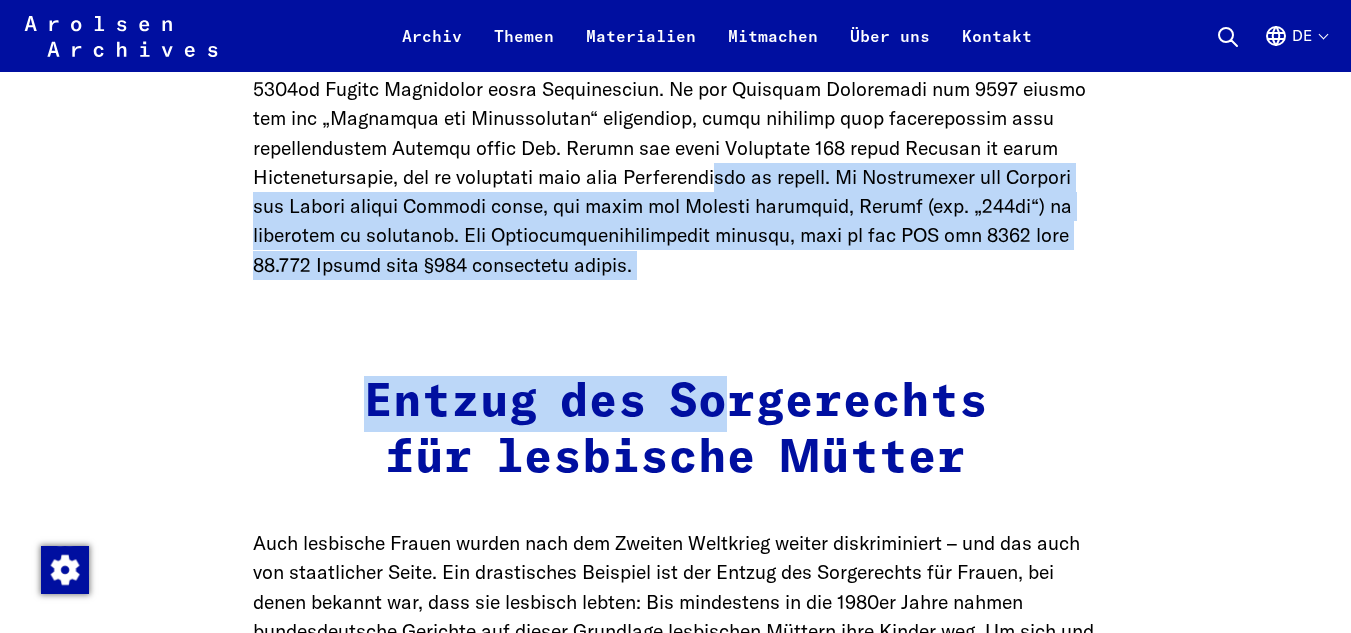 drag, startPoint x: 734, startPoint y: 353, endPoint x: 543, endPoint y: 239, distance: 222.43427 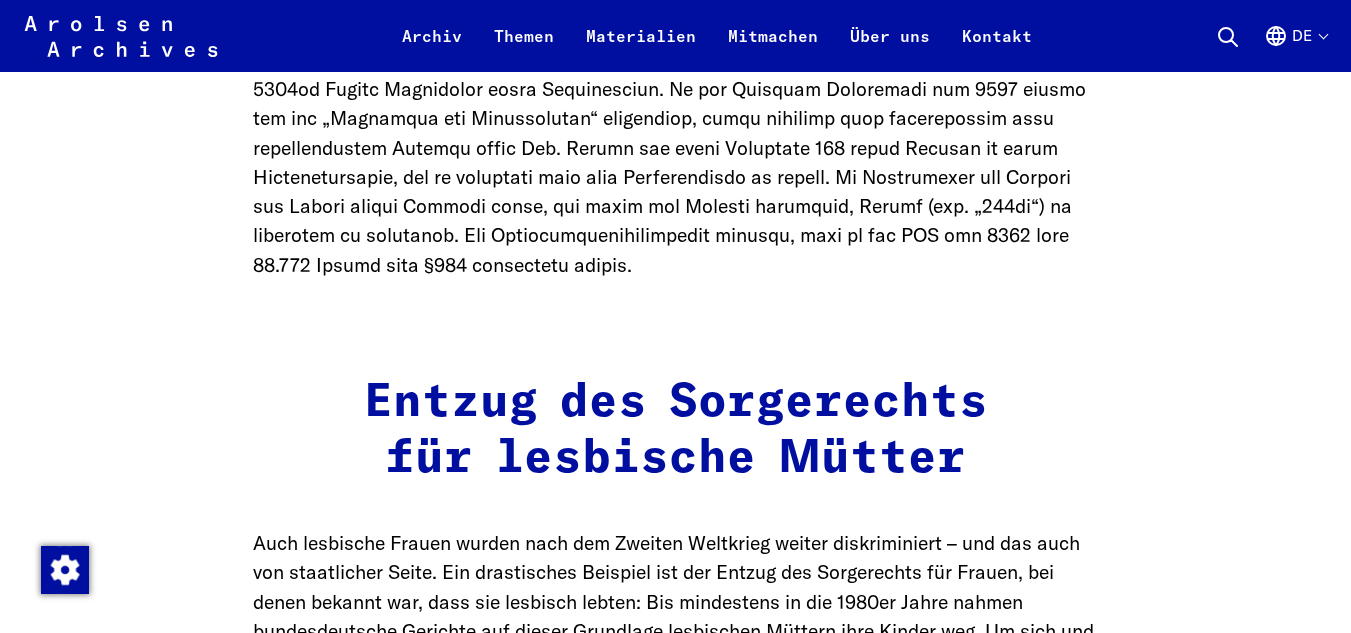 drag, startPoint x: 543, startPoint y: 239, endPoint x: 581, endPoint y: 184, distance: 66.85058 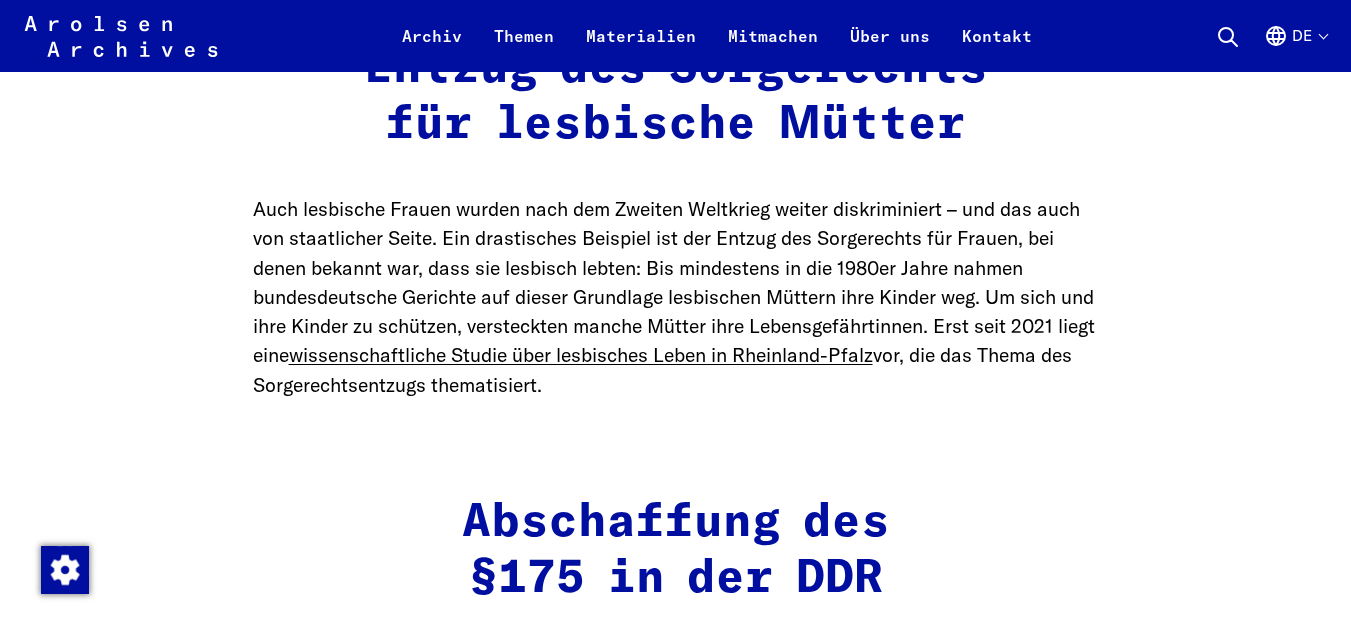 scroll, scrollTop: 5820, scrollLeft: 0, axis: vertical 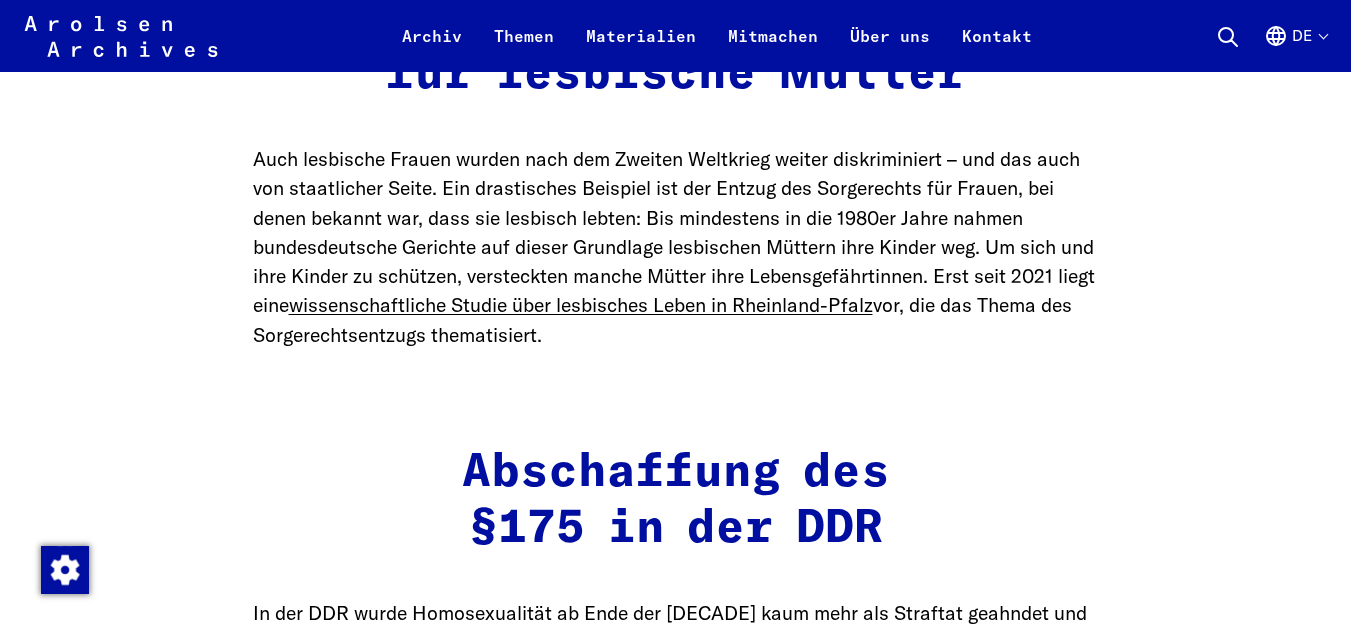click on "Auch lesbische Frauen wurden nach dem Zweiten Weltkrieg weiter diskriminiert – und das auch von staatlicher Seite. Ein drastisches Beispiel ist der Entzug des Sorgerechts für Frauen, bei denen bekannt war, dass sie lesbisch lebten: Bis mindestens in die [DECADE] nahmen bundesdeutsche Gerichte auf dieser Grundlage lesbischen Müttern ihre Kinder weg. Um sich und ihre Kinder zu schützen, versteckten manche Mütter ihre Lebensgefährtinnen. Erst seit [YEAR] liegt eine wissenschaftliche Studie über lesbisches Leben in Rheinland-Pfalz vor, die das Thema des Sorgerechtsentzugs thematisiert." at bounding box center (676, 247) 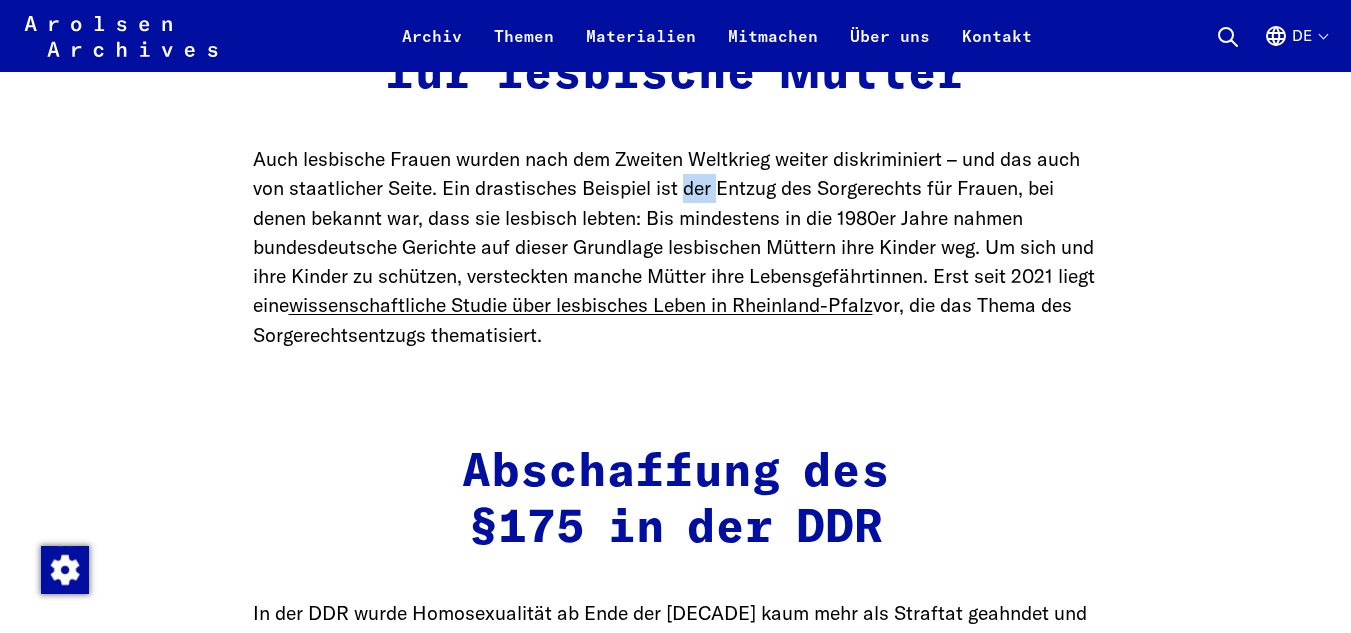 click on "Auch lesbische Frauen wurden nach dem Zweiten Weltkrieg weiter diskriminiert – und das auch von staatlicher Seite. Ein drastisches Beispiel ist der Entzug des Sorgerechts für Frauen, bei denen bekannt war, dass sie lesbisch lebten: Bis mindestens in die [DECADE] nahmen bundesdeutsche Gerichte auf dieser Grundlage lesbischen Müttern ihre Kinder weg. Um sich und ihre Kinder zu schützen, versteckten manche Mütter ihre Lebensgefährtinnen. Erst seit [YEAR] liegt eine wissenschaftliche Studie über lesbisches Leben in Rheinland-Pfalz vor, die das Thema des Sorgerechtsentzugs thematisiert." at bounding box center (676, 247) 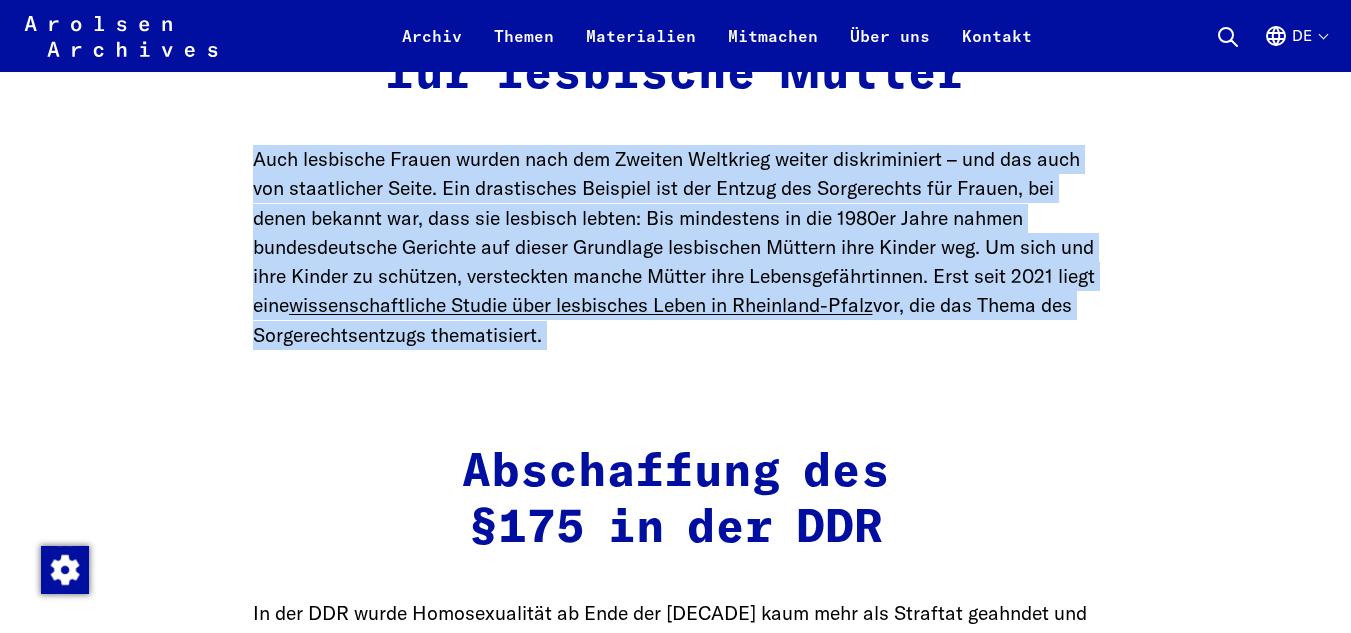 click on "Auch lesbische Frauen wurden nach dem Zweiten Weltkrieg weiter diskriminiert – und das auch von staatlicher Seite. Ein drastisches Beispiel ist der Entzug des Sorgerechts für Frauen, bei denen bekannt war, dass sie lesbisch lebten: Bis mindestens in die [DECADE] nahmen bundesdeutsche Gerichte auf dieser Grundlage lesbischen Müttern ihre Kinder weg. Um sich und ihre Kinder zu schützen, versteckten manche Mütter ihre Lebensgefährtinnen. Erst seit [YEAR] liegt eine wissenschaftliche Studie über lesbisches Leben in Rheinland-Pfalz vor, die das Thema des Sorgerechtsentzugs thematisiert." at bounding box center [676, 247] 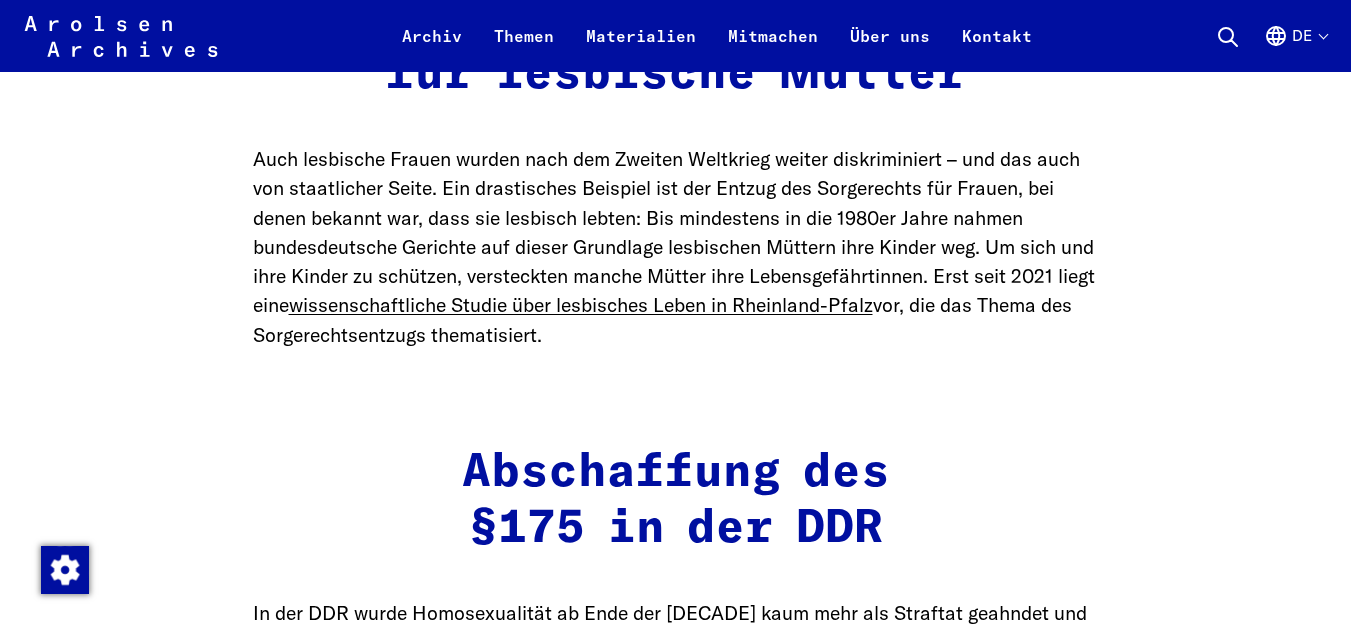 click on "Themen Dossiers Home Paragraph 175: Die Geschichte der strafbaren Homosexualität in Deutschland Auch heute noch erfahren queere Menschen Diskriminierung in der Gesellschaft. [NUMBER] Jahre dauerte es, bis homosexuelle Männer in Deutschland ihre Sexualität offen ausleben durften, ohne mit einer offiziellen Strafe rechnen zu müssen. Erst [YEAR] wurde Paragraph 175 in der BRD aus dem Gesetzbuch gestrichen. Lesbischen Müttern wurde bis mindestens in die [DECADE] das Sorgerechtsrecht für ihre Kinder entzogen. Auch heute noch erfahren queere Menschen Diskriminierung in der Gesellschaft. §175 RStGB ([YEAR]) Die widernatürliche Unzucht, welche zwischen Personen männlichen Geschlechts oder von Menschen mit Thieren begangen wird, ist mit Gefängniß zu bestrafen; auch kann auf Verlust der bürgerlichen Ehrenrechte erkannt werden. Auszug aus dem Gesetzestext Eldorado in Berlin und das Dornröschen in Köln. Am [DATE] plünderte die SA das" at bounding box center (675, -2123) 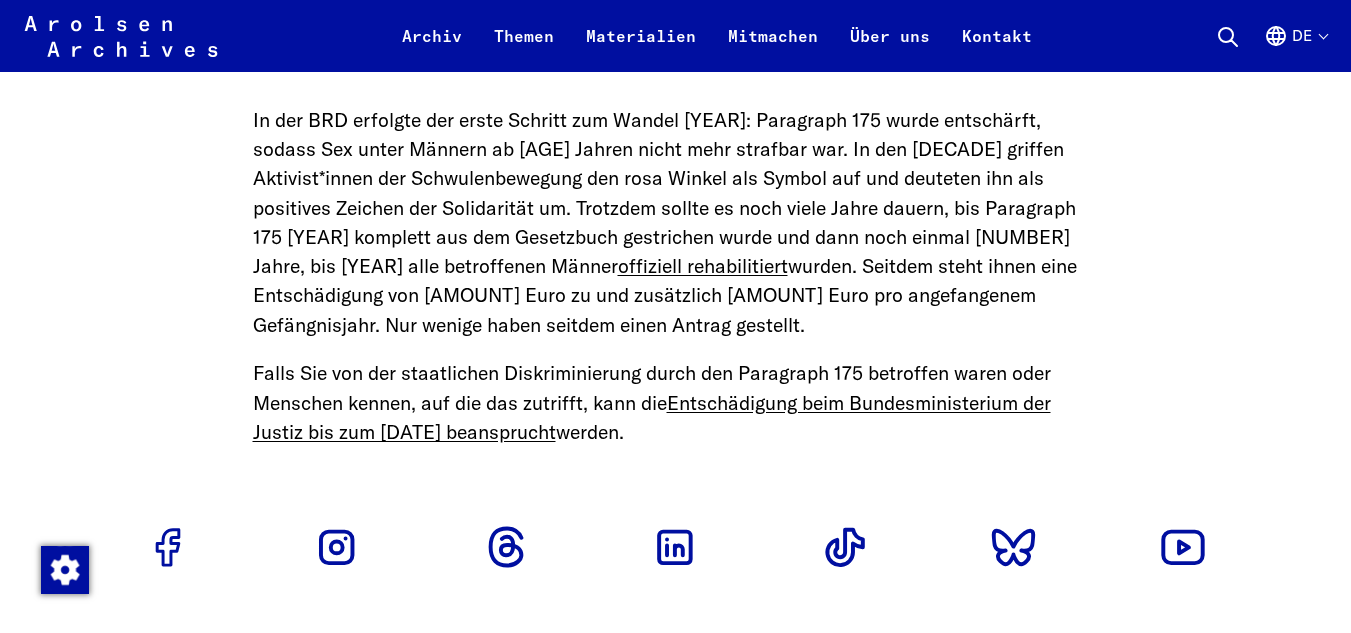 scroll, scrollTop: 6876, scrollLeft: 0, axis: vertical 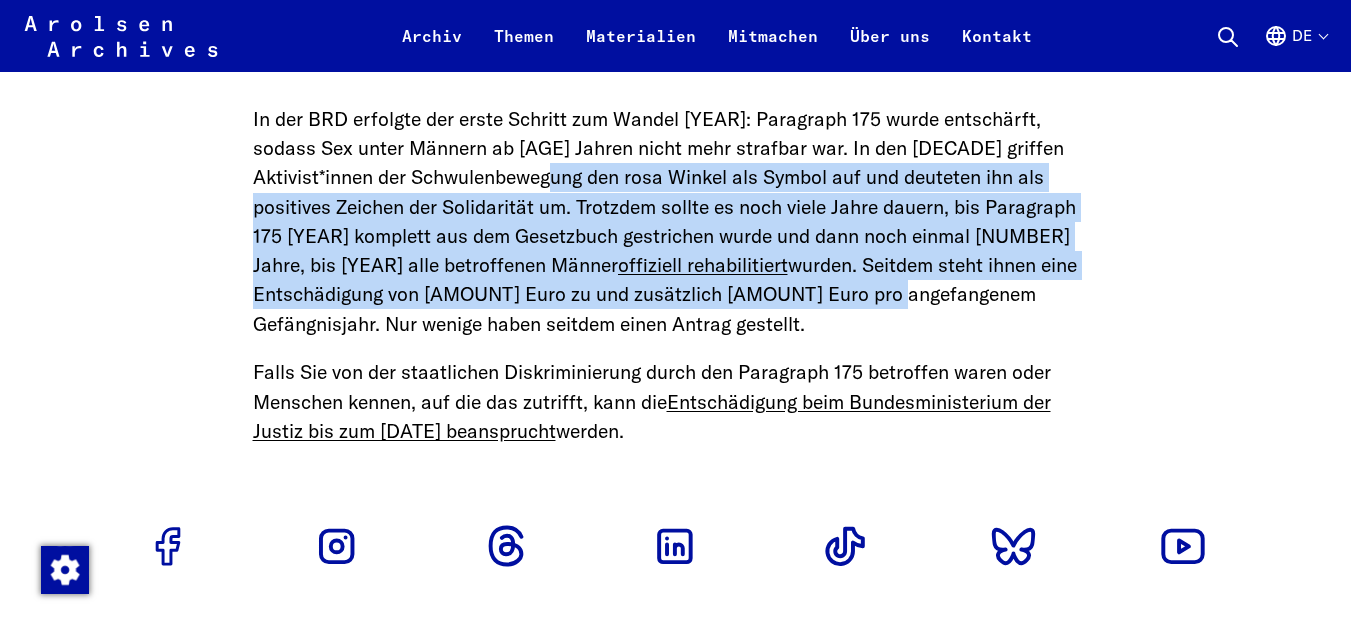 drag, startPoint x: 557, startPoint y: 298, endPoint x: 874, endPoint y: 434, distance: 344.94202 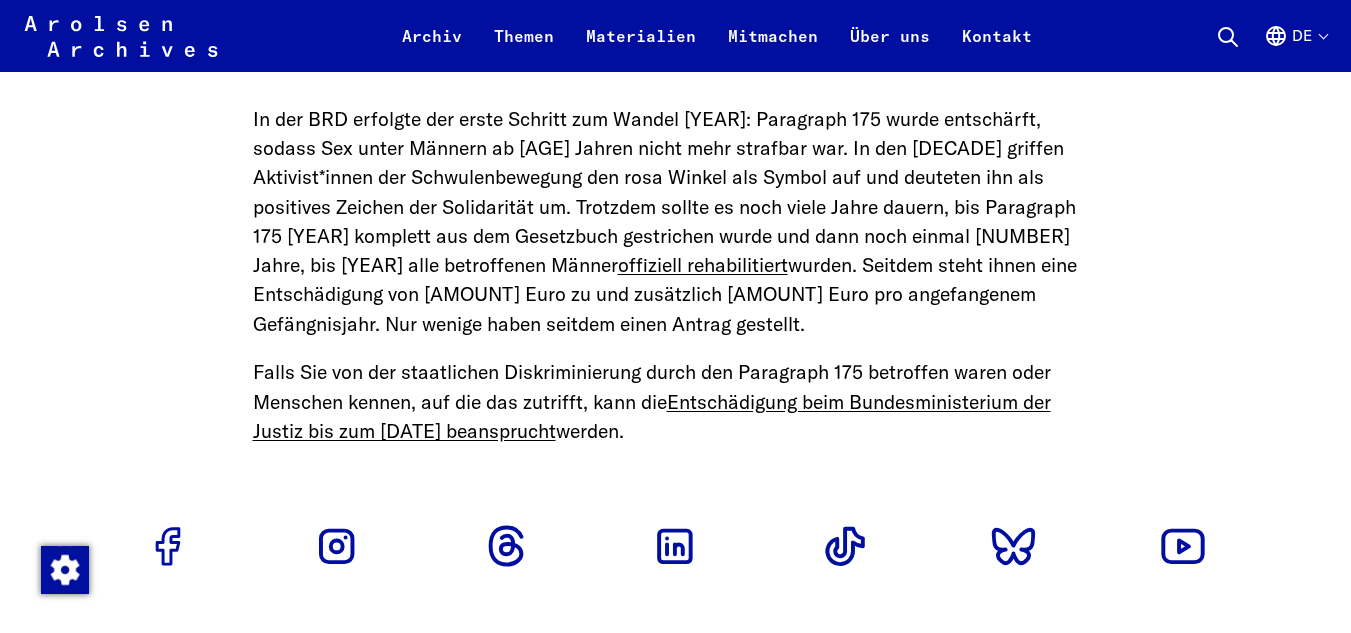 click on "In der BRD erfolgte der erste Schritt zum Wandel [YEAR]: Paragraph 175 wurde entschärft, sodass Sex unter Männern ab [AGE] Jahren nicht mehr strafbar war. In den [DECADE] griffen Aktivist*innen der Schwulenbewegung den rosa Winkel als Symbol auf und deuteten ihn als positives Zeichen der Solidarität um. Trotzdem sollte es noch viele Jahre dauern, bis Paragraph 175 [YEAR] komplett aus dem Gesetzbuch gestrichen wurde und dann noch einmal [NUMBER] Jahre, bis [YEAR] alle betroffenen Männer offiziell rehabilitiert wurden. Seitdem steht ihnen eine Entschädigung von [AMOUNT] Euro zu und zusätzlich [AMOUNT] Euro pro angefangenem Gefängnisjahr. Nur wenige haben seitdem einen Antrag gestellt." at bounding box center [676, 222] 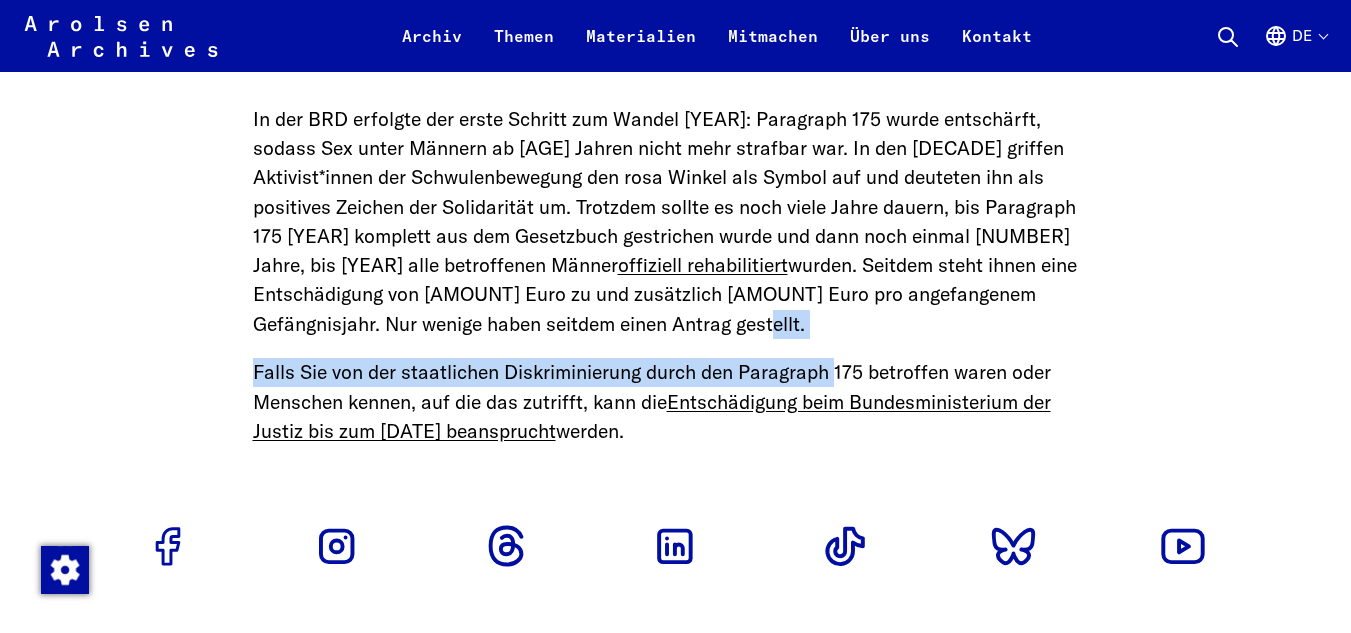 drag, startPoint x: 841, startPoint y: 477, endPoint x: 768, endPoint y: 445, distance: 79.70571 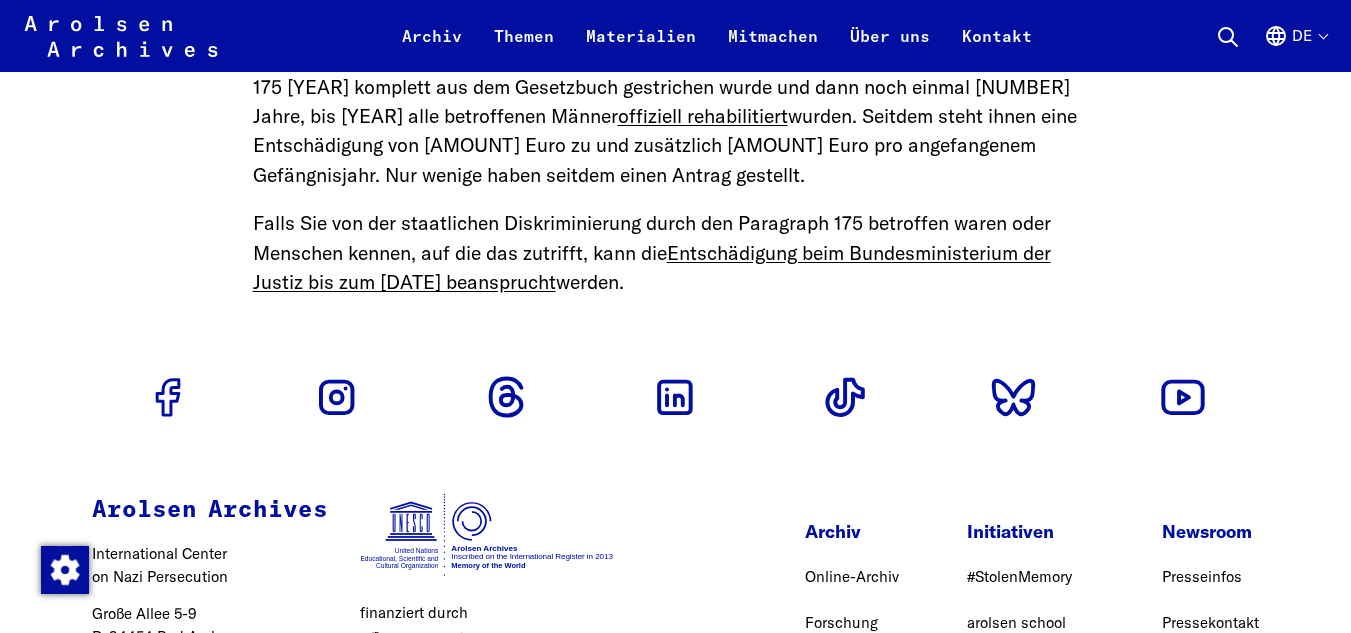 scroll, scrollTop: 7024, scrollLeft: 0, axis: vertical 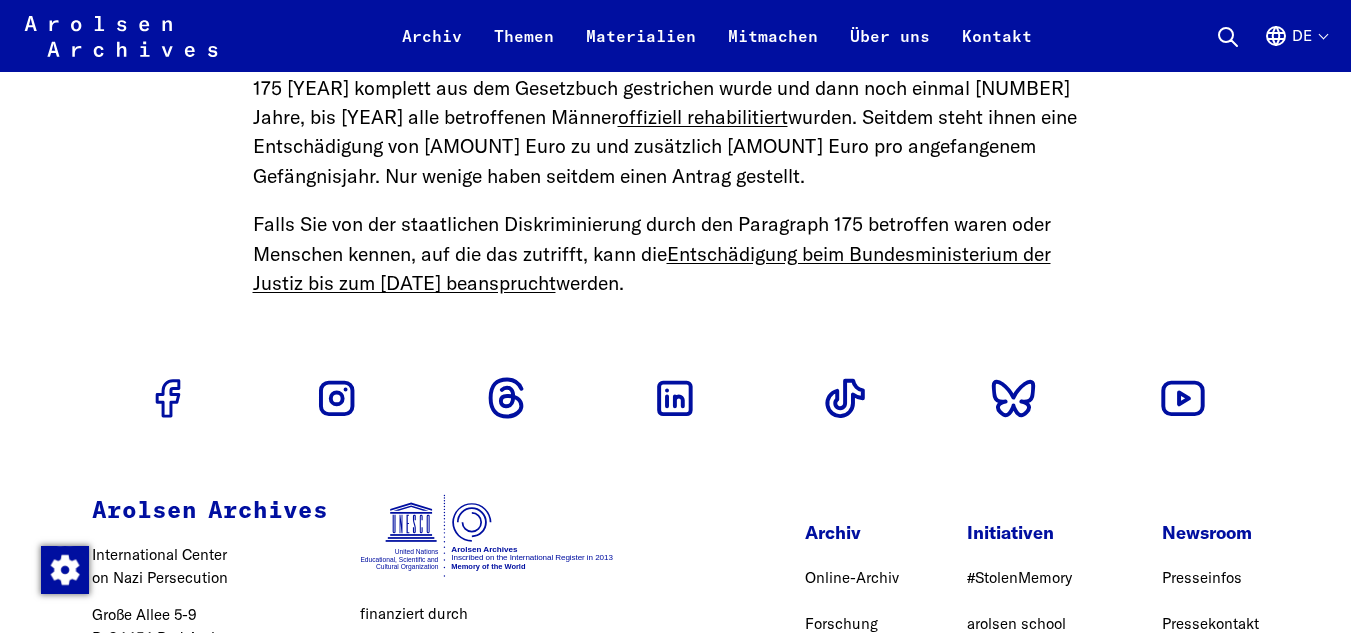click on "Arolsen Archives International Center on Nazi Persecution Große Allee [NUMBER]–[NUMBER] D-[POSTAL_CODE] Bad Arolsen T +49 [PHONE] Kontaktformular finanziert durch Archiv Online-Archiv Forschung Initiativen #StolenMemory arolsen school #everynamecounts Newsroom Presseinfos Pressekontakt Impressum Datenschutz Netiquette Cookie-Einstellungen Arolsen Archives (c) [YEAR]" at bounding box center [675, 565] 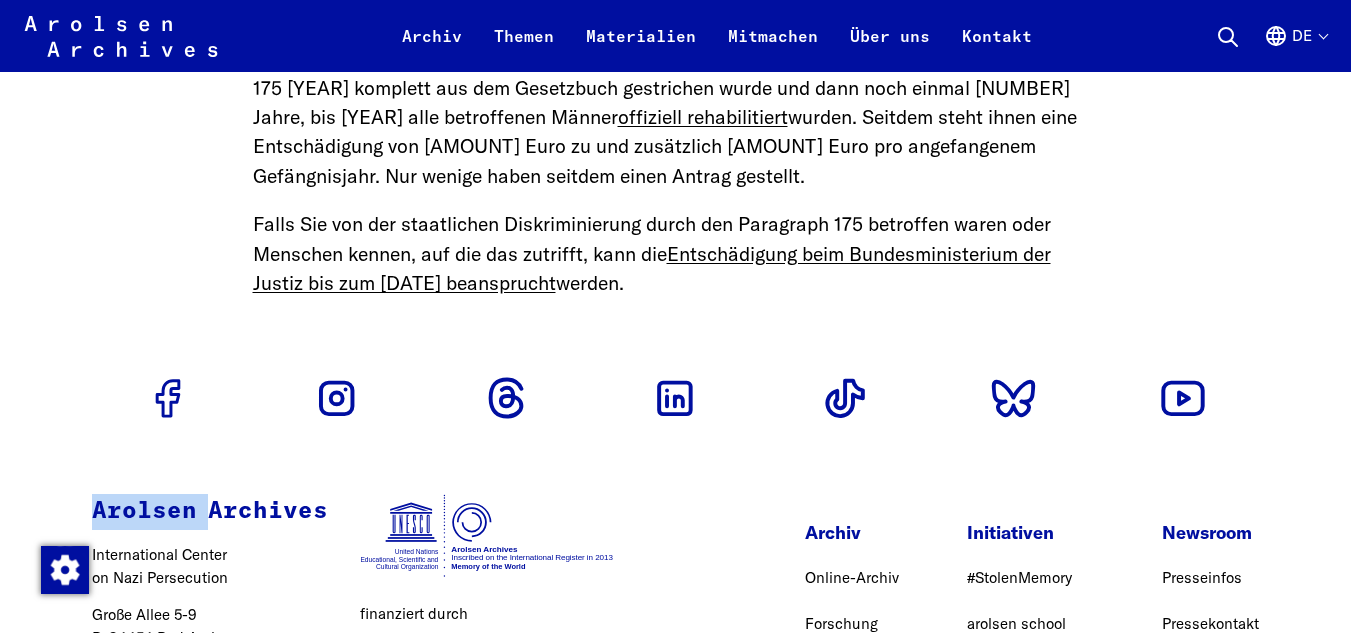 click on "Arolsen Archives International Center on Nazi Persecution Große Allee [NUMBER]–[NUMBER] D-[POSTAL_CODE] Bad Arolsen T +49 [PHONE] Kontaktformular finanziert durch Archiv Online-Archiv Forschung Initiativen #StolenMemory arolsen school #everynamecounts Newsroom Presseinfos Pressekontakt Impressum Datenschutz Netiquette Cookie-Einstellungen Arolsen Archives (c) [YEAR]" at bounding box center (675, 565) 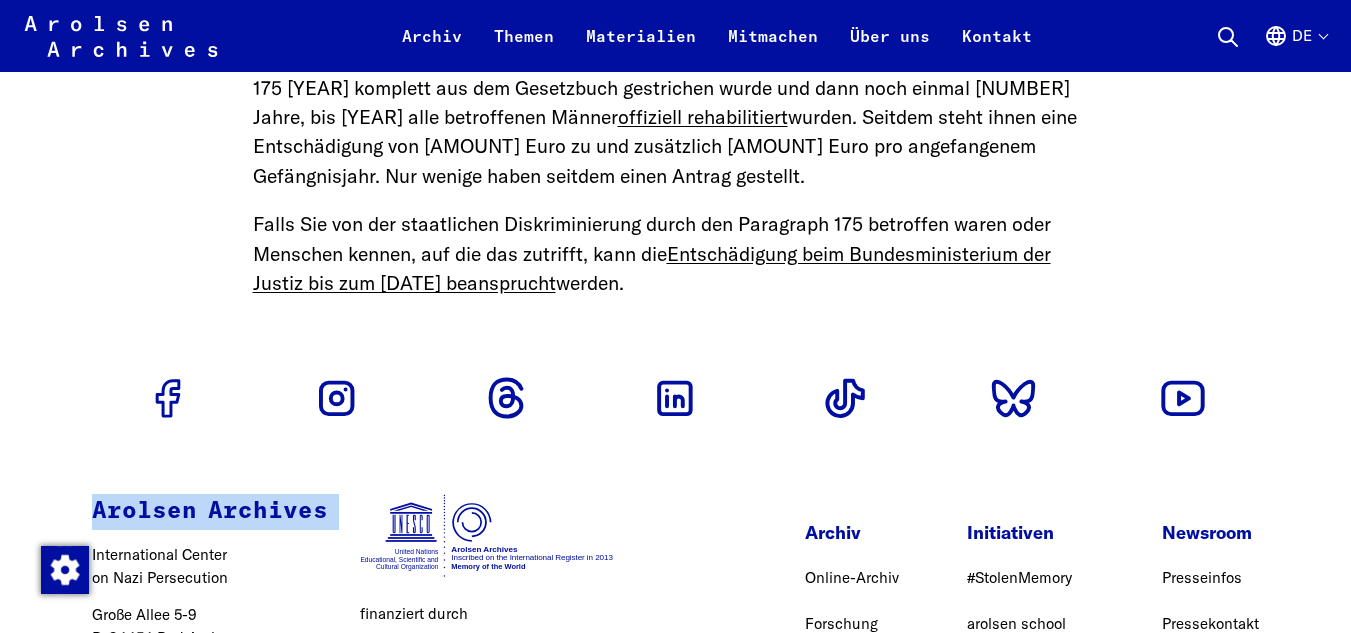 click on "Arolsen Archives International Center on Nazi Persecution Große Allee [NUMBER]–[NUMBER] D-[POSTAL_CODE] Bad Arolsen T +49 [PHONE] Kontaktformular finanziert durch Archiv Online-Archiv Forschung Initiativen #StolenMemory arolsen school #everynamecounts Newsroom Presseinfos Pressekontakt Impressum Datenschutz Netiquette Cookie-Einstellungen Arolsen Archives (c) [YEAR]" at bounding box center (675, 565) 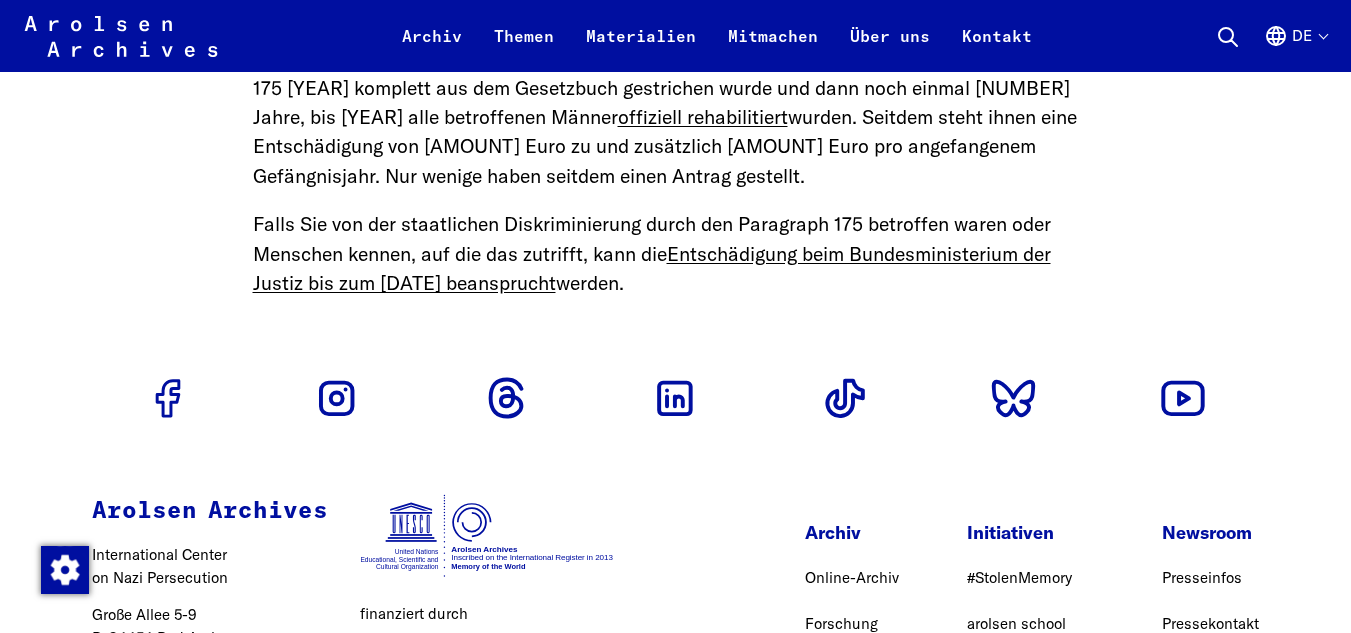 click on "Arolsen Archives International Center on Nazi Persecution Große Allee [NUMBER]–[NUMBER] D-[POSTAL_CODE] Bad Arolsen T +49 [PHONE] Kontaktformular finanziert durch Archiv Online-Archiv Forschung Initiativen #StolenMemory arolsen school #everynamecounts Newsroom Presseinfos Pressekontakt Impressum Datenschutz Netiquette Cookie-Einstellungen Arolsen Archives (c) [YEAR]" at bounding box center [675, 565] 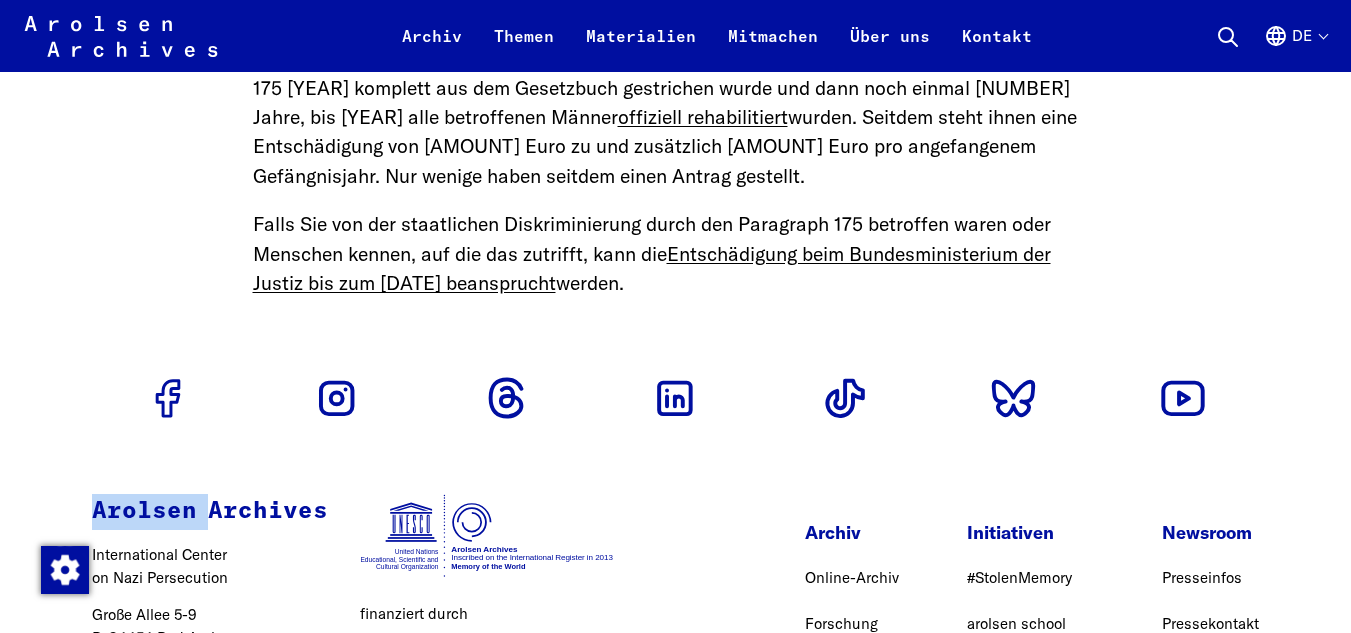click on "Arolsen Archives International Center on Nazi Persecution Große Allee [NUMBER]–[NUMBER] D-[POSTAL_CODE] Bad Arolsen T +49 [PHONE] Kontaktformular finanziert durch Archiv Online-Archiv Forschung Initiativen #StolenMemory arolsen school #everynamecounts Newsroom Presseinfos Pressekontakt Impressum Datenschutz Netiquette Cookie-Einstellungen Arolsen Archives (c) [YEAR]" at bounding box center (675, 565) 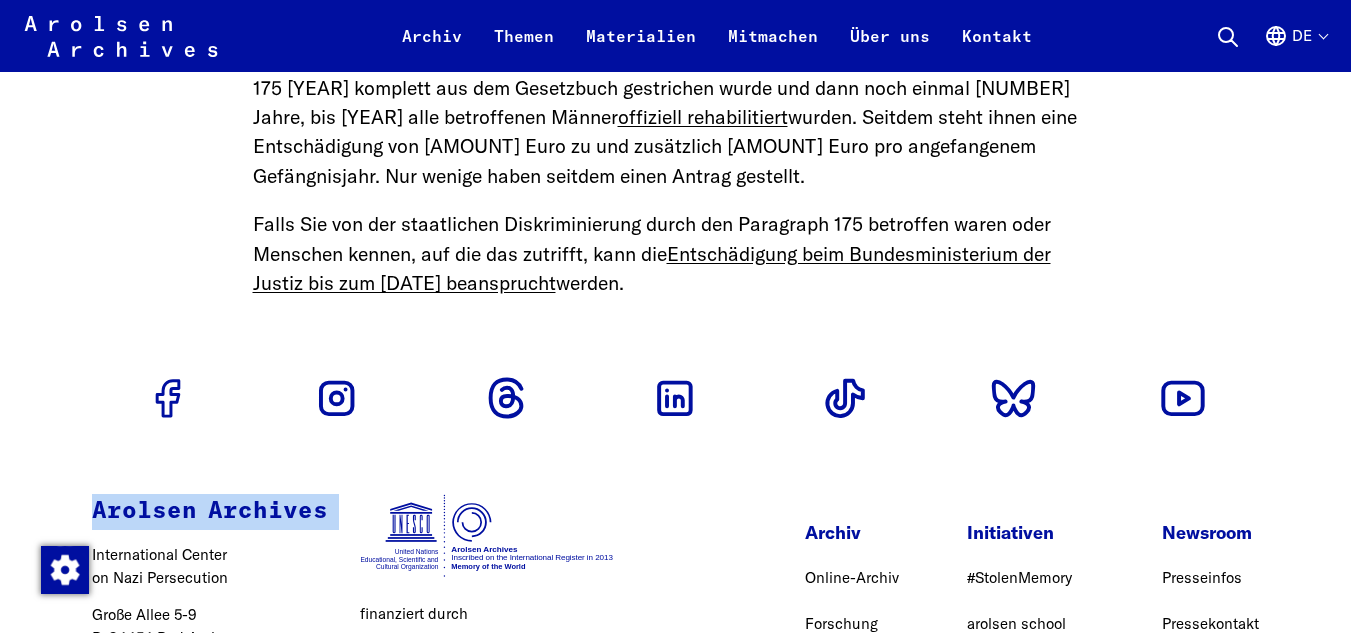 click on "Arolsen Archives International Center on Nazi Persecution Große Allee [NUMBER]–[NUMBER] D-[POSTAL_CODE] Bad Arolsen T +49 [PHONE] Kontaktformular finanziert durch Archiv Online-Archiv Forschung Initiativen #StolenMemory arolsen school #everynamecounts Newsroom Presseinfos Pressekontakt Impressum Datenschutz Netiquette Cookie-Einstellungen Arolsen Archives (c) [YEAR]" at bounding box center (675, 565) 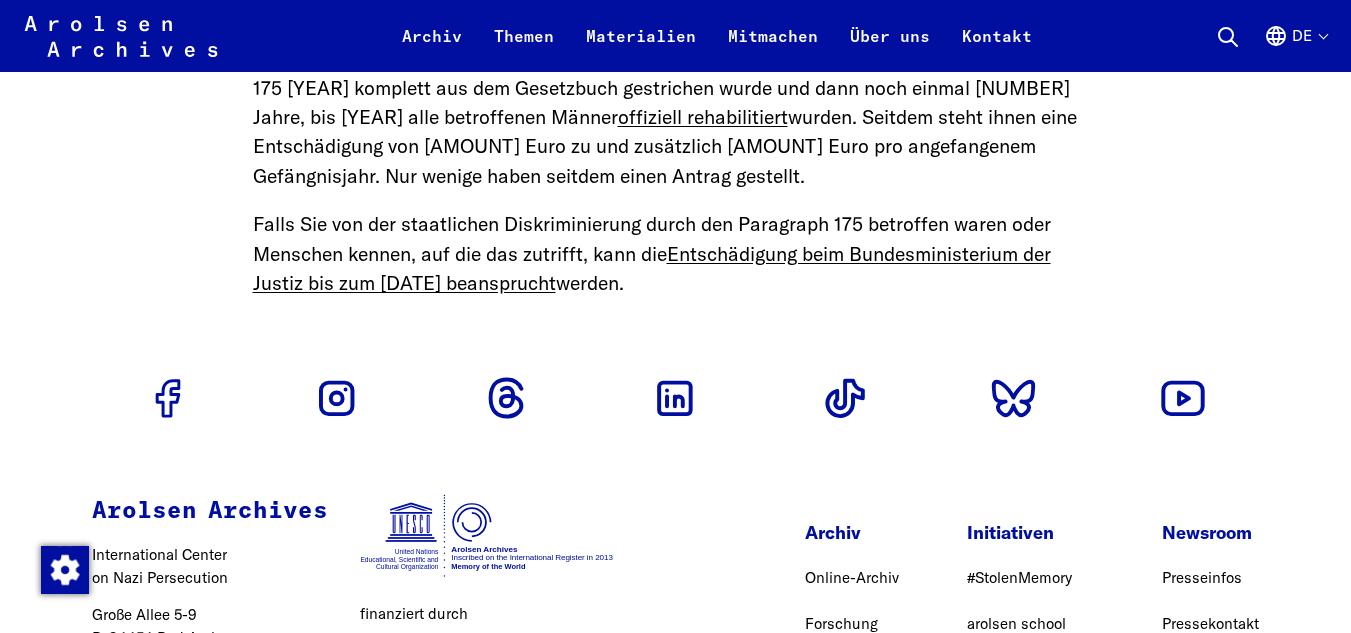 click on "Falls Sie von der staatlichen Diskriminierung durch den Paragraph 175 betroffen waren oder Menschen kennen, auf die das zutrifft, kann die Entschädigung beim Bundesministerium der Justiz bis zum [DATE] beansprucht werden." at bounding box center (676, 254) 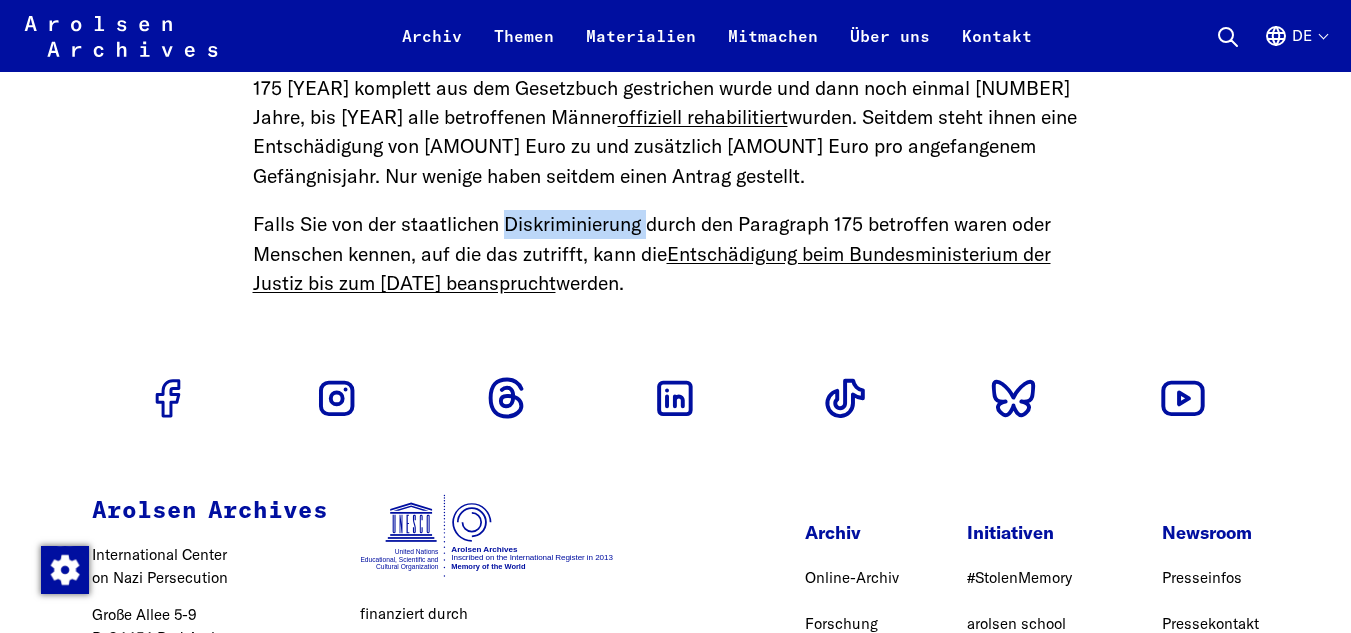 click on "Falls Sie von der staatlichen Diskriminierung durch den Paragraph 175 betroffen waren oder Menschen kennen, auf die das zutrifft, kann die Entschädigung beim Bundesministerium der Justiz bis zum [DATE] beansprucht werden." at bounding box center (676, 254) 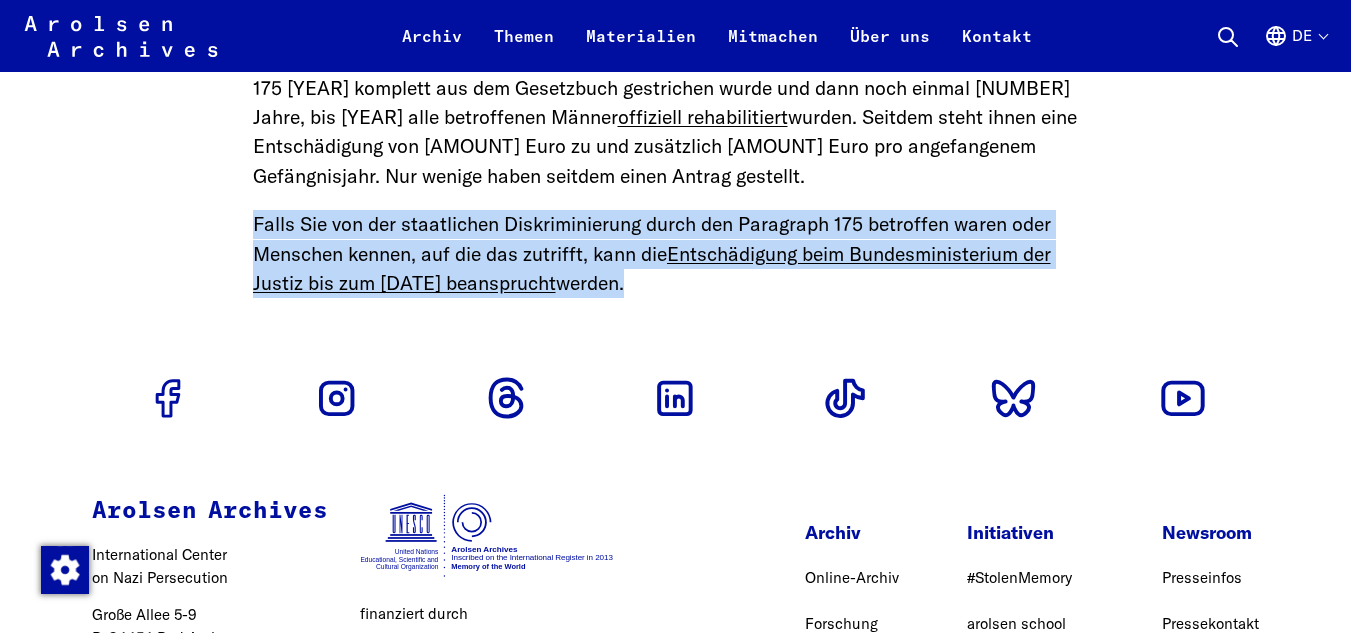 click on "Falls Sie von der staatlichen Diskriminierung durch den Paragraph 175 betroffen waren oder Menschen kennen, auf die das zutrifft, kann die Entschädigung beim Bundesministerium der Justiz bis zum [DATE] beansprucht werden." at bounding box center [676, 254] 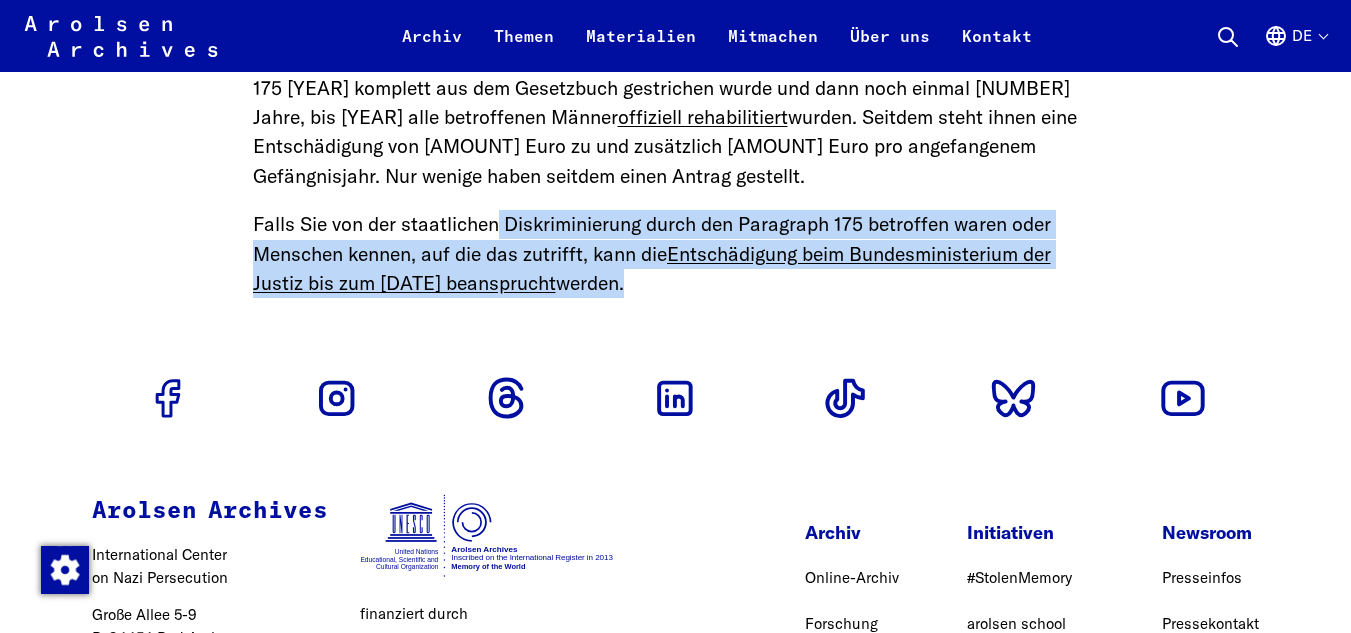 drag, startPoint x: 496, startPoint y: 357, endPoint x: 678, endPoint y: 431, distance: 196.46883 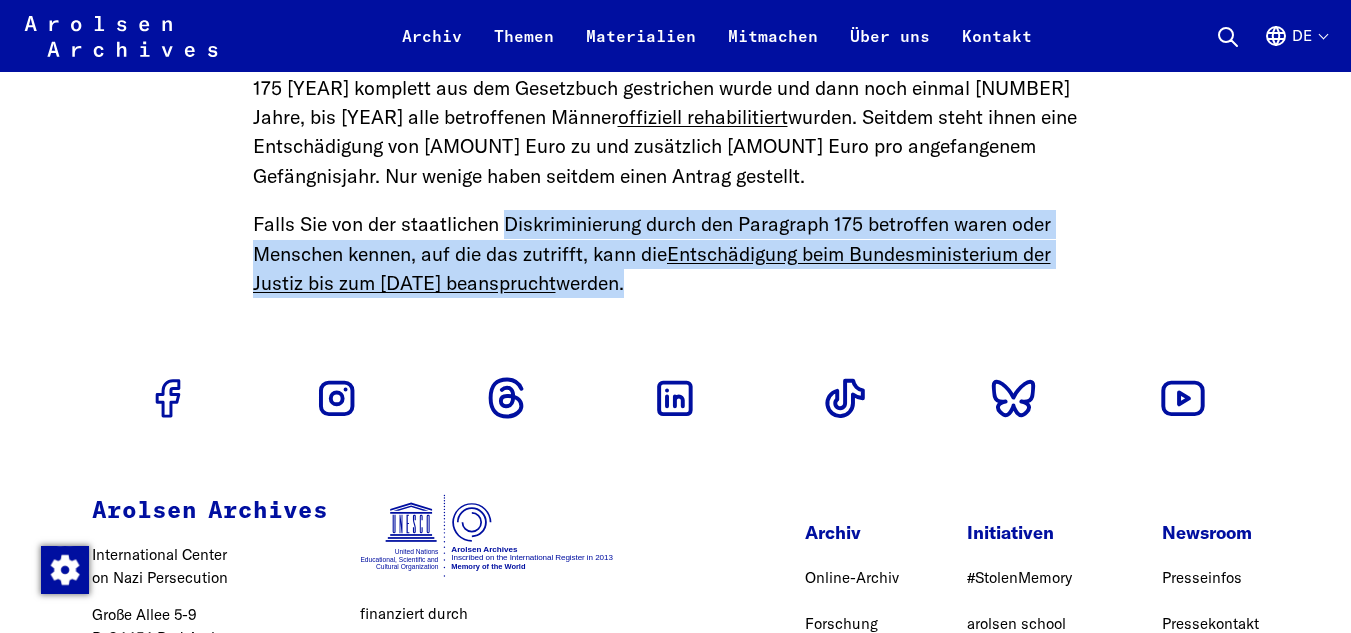 drag, startPoint x: 678, startPoint y: 431, endPoint x: 510, endPoint y: 355, distance: 184.39088 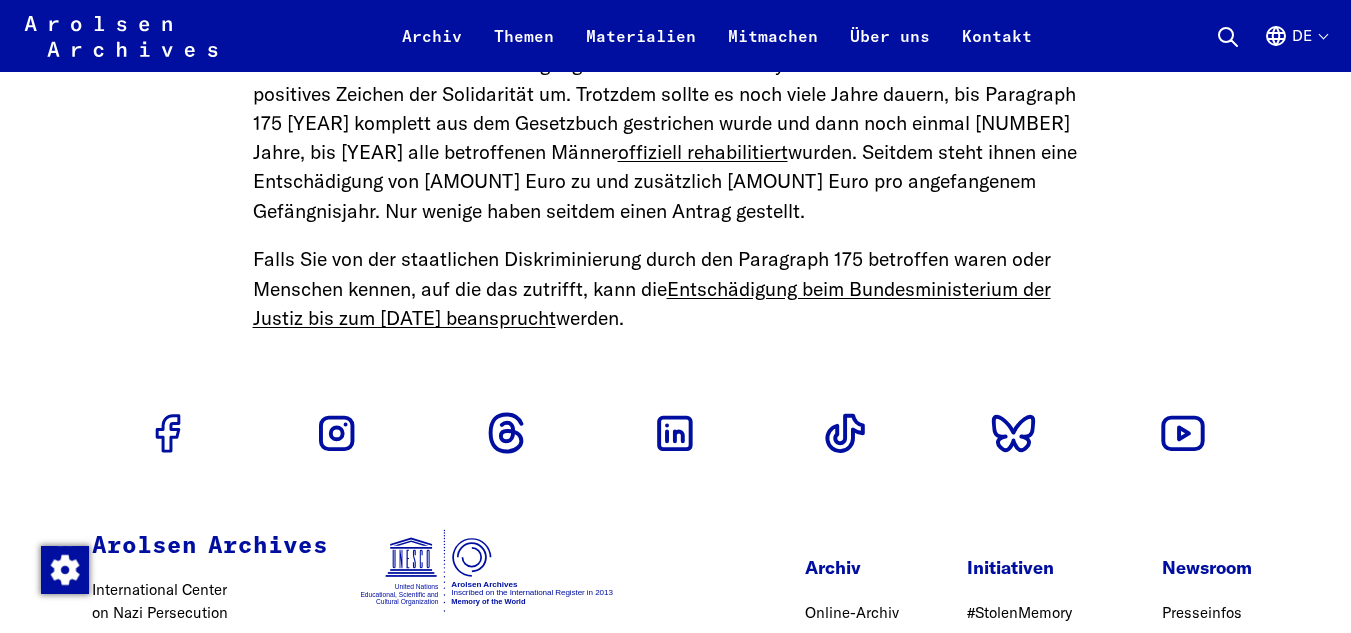 scroll, scrollTop: 6896, scrollLeft: 0, axis: vertical 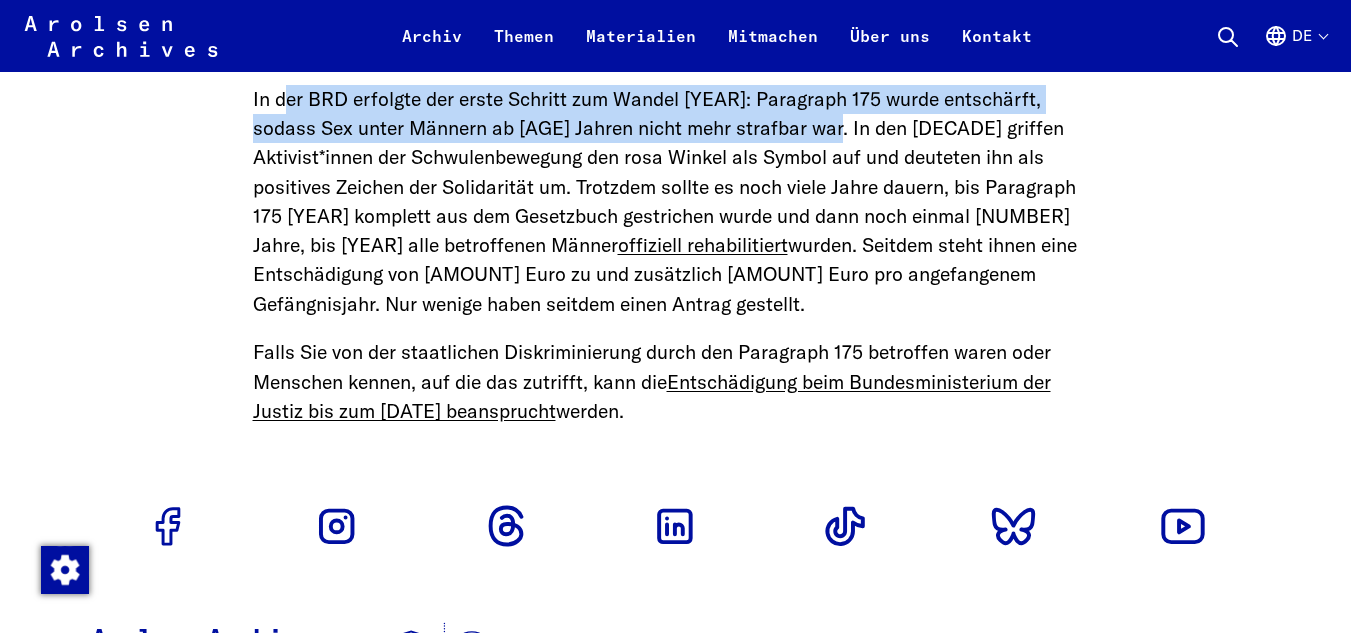 drag, startPoint x: 281, startPoint y: 231, endPoint x: 783, endPoint y: 266, distance: 503.21863 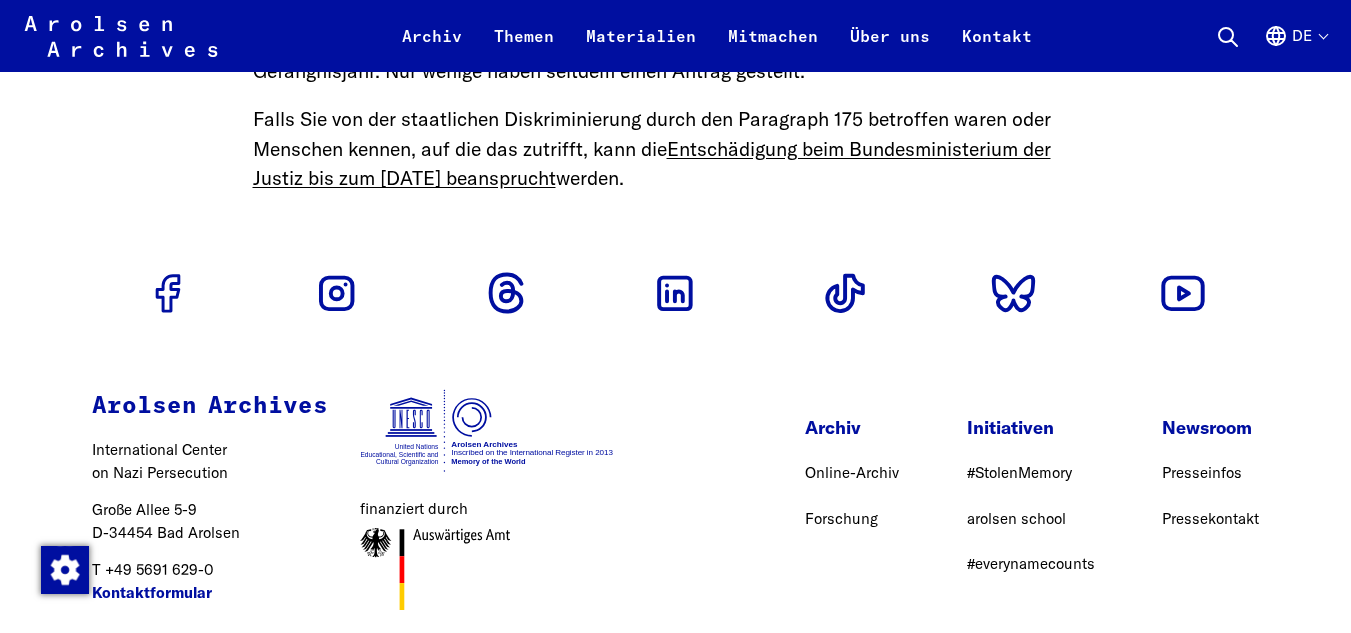 scroll, scrollTop: 7130, scrollLeft: 0, axis: vertical 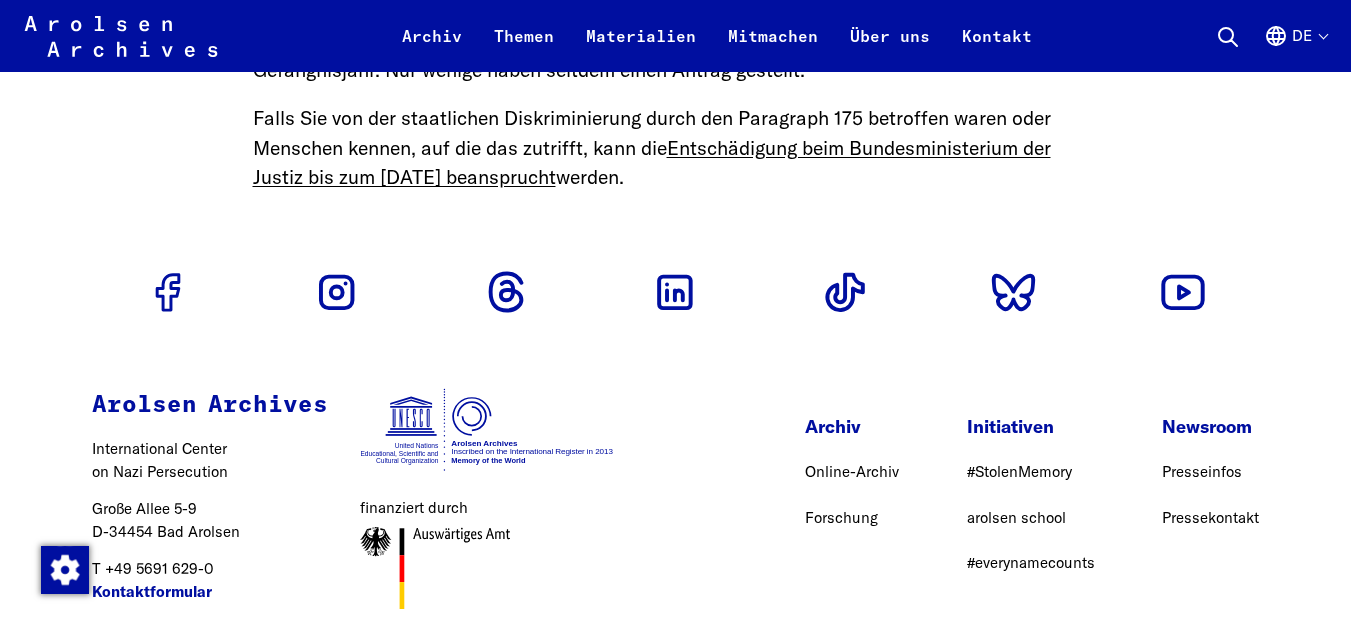 click on "Themen Dossiers Home Paragraph 175: Die Geschichte der strafbaren Homosexualität in Deutschland Auch heute noch erfahren queere Menschen Diskriminierung in der Gesellschaft. [NUMBER] Jahre dauerte es, bis homosexuelle Männer in Deutschland ihre Sexualität offen ausleben durften, ohne mit einer offiziellen Strafe rechnen zu müssen. Erst [YEAR] wurde Paragraph 175 in der BRD aus dem Gesetzbuch gestrichen. Lesbischen Müttern wurde bis mindestens in die [DECADE] das Sorgerechtsrecht für ihre Kinder entzogen. Auch heute noch erfahren queere Menschen Diskriminierung in der Gesellschaft. §175 RStGB ([YEAR]) Die widernatürliche Unzucht, welche zwischen Personen männlichen Geschlechts oder von Menschen mit Thieren begangen wird, ist mit Gefängniß zu bestrafen; auch kann auf Verlust der bürgerlichen Ehrenrechte erkannt werden. Auszug aus dem Gesetzestext Eldorado in Berlin und das Dornröschen in Köln. Am [DATE] plünderte die SA das" at bounding box center (675, -3433) 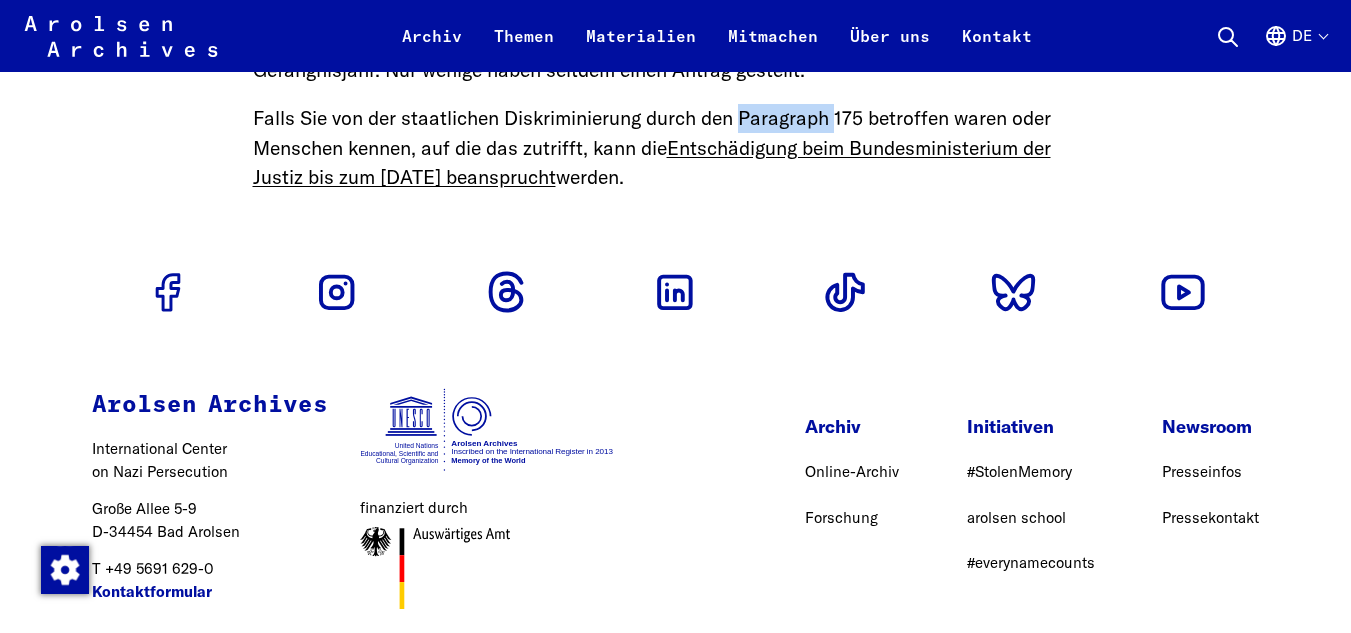 click on "Themen Dossiers Home Paragraph 175: Die Geschichte der strafbaren Homosexualität in Deutschland Auch heute noch erfahren queere Menschen Diskriminierung in der Gesellschaft. [NUMBER] Jahre dauerte es, bis homosexuelle Männer in Deutschland ihre Sexualität offen ausleben durften, ohne mit einer offiziellen Strafe rechnen zu müssen. Erst [YEAR] wurde Paragraph 175 in der BRD aus dem Gesetzbuch gestrichen. Lesbischen Müttern wurde bis mindestens in die [DECADE] das Sorgerechtsrecht für ihre Kinder entzogen. Auch heute noch erfahren queere Menschen Diskriminierung in der Gesellschaft. §175 RStGB ([YEAR]) Die widernatürliche Unzucht, welche zwischen Personen männlichen Geschlechts oder von Menschen mit Thieren begangen wird, ist mit Gefängniß zu bestrafen; auch kann auf Verlust der bürgerlichen Ehrenrechte erkannt werden. Auszug aus dem Gesetzestext Eldorado in Berlin und das Dornröschen in Köln. Am [DATE] plünderte die SA das" at bounding box center [675, -3433] 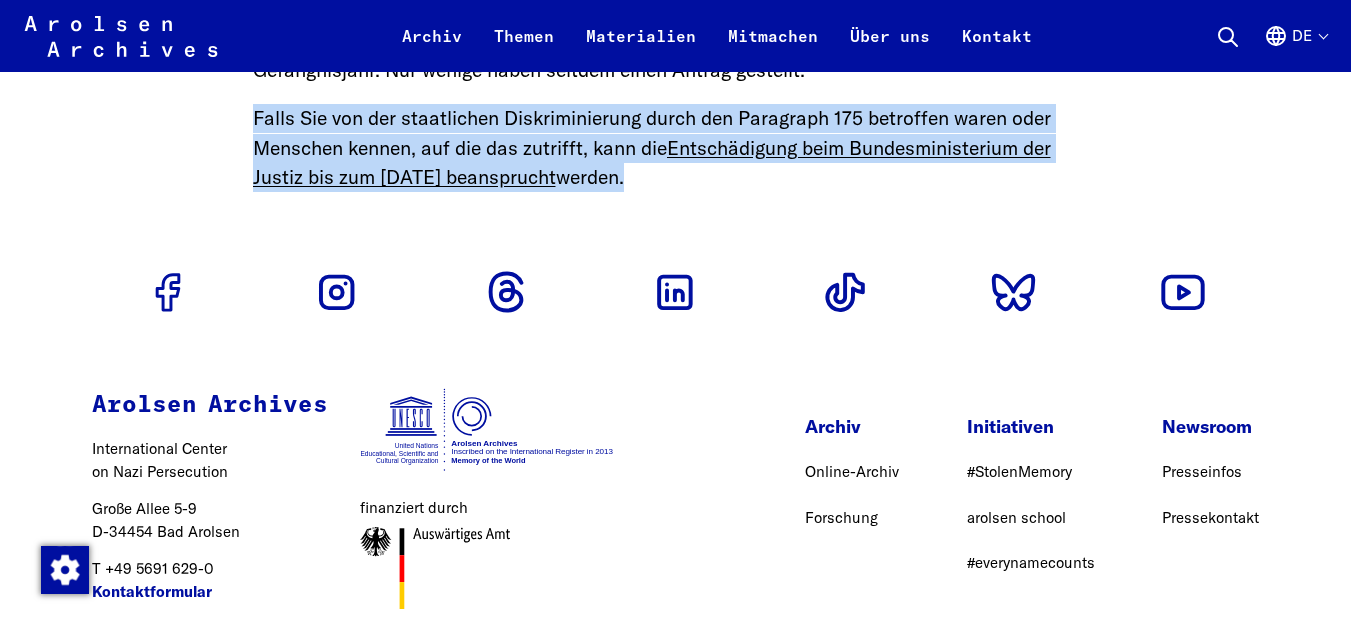 click on "Themen Dossiers Home Paragraph 175: Die Geschichte der strafbaren Homosexualität in Deutschland Auch heute noch erfahren queere Menschen Diskriminierung in der Gesellschaft. [NUMBER] Jahre dauerte es, bis homosexuelle Männer in Deutschland ihre Sexualität offen ausleben durften, ohne mit einer offiziellen Strafe rechnen zu müssen. Erst [YEAR] wurde Paragraph 175 in der BRD aus dem Gesetzbuch gestrichen. Lesbischen Müttern wurde bis mindestens in die [DECADE] das Sorgerechtsrecht für ihre Kinder entzogen. Auch heute noch erfahren queere Menschen Diskriminierung in der Gesellschaft. §175 RStGB ([YEAR]) Die widernatürliche Unzucht, welche zwischen Personen männlichen Geschlechts oder von Menschen mit Thieren begangen wird, ist mit Gefängniß zu bestrafen; auch kann auf Verlust der bürgerlichen Ehrenrechte erkannt werden. Auszug aus dem Gesetzestext Eldorado in Berlin und das Dornröschen in Köln. Am [DATE] plünderte die SA das" at bounding box center [675, -3433] 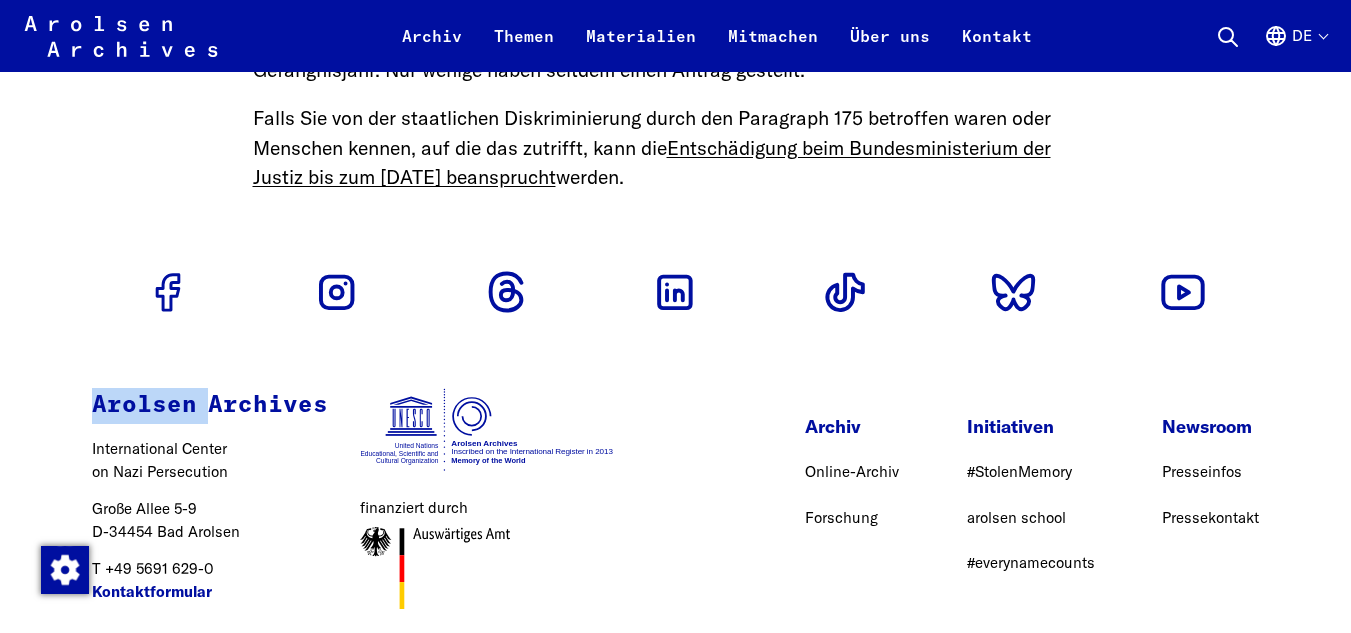 click on "Arolsen Archives International Center on Nazi Persecution Große Allee [NUMBER]–[NUMBER] D-[POSTAL_CODE] Bad Arolsen T +49 [PHONE] Kontaktformular finanziert durch Archiv Online-Archiv Forschung Initiativen #StolenMemory arolsen school #everynamecounts Newsroom Presseinfos Pressekontakt Impressum Datenschutz Netiquette Cookie-Einstellungen Arolsen Archives (c) [YEAR]" at bounding box center [675, 459] 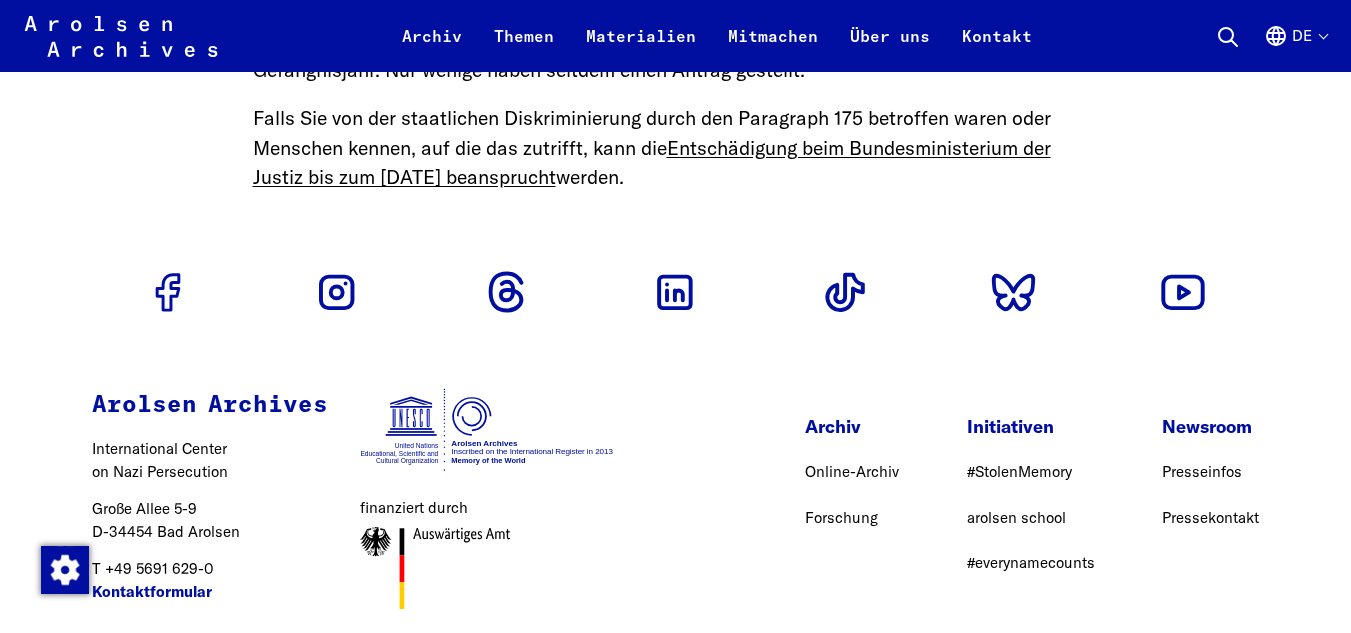 drag, startPoint x: 497, startPoint y: 251, endPoint x: 742, endPoint y: 185, distance: 253.73412 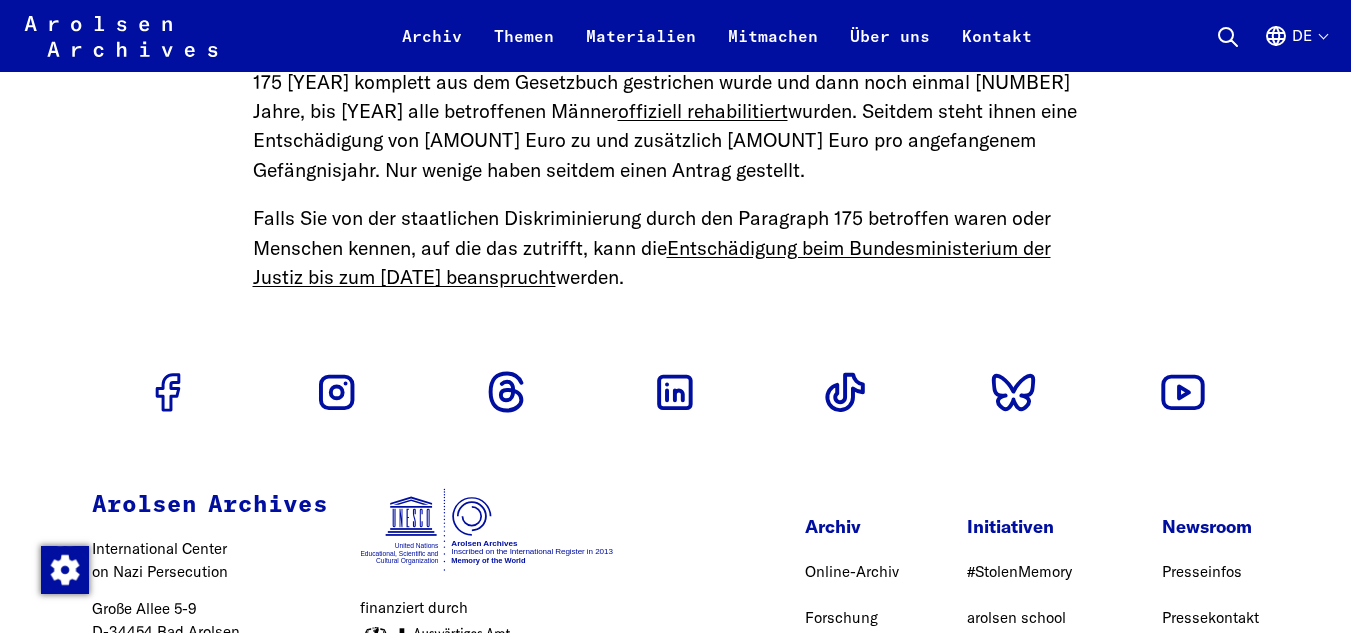 scroll, scrollTop: 7011, scrollLeft: 0, axis: vertical 